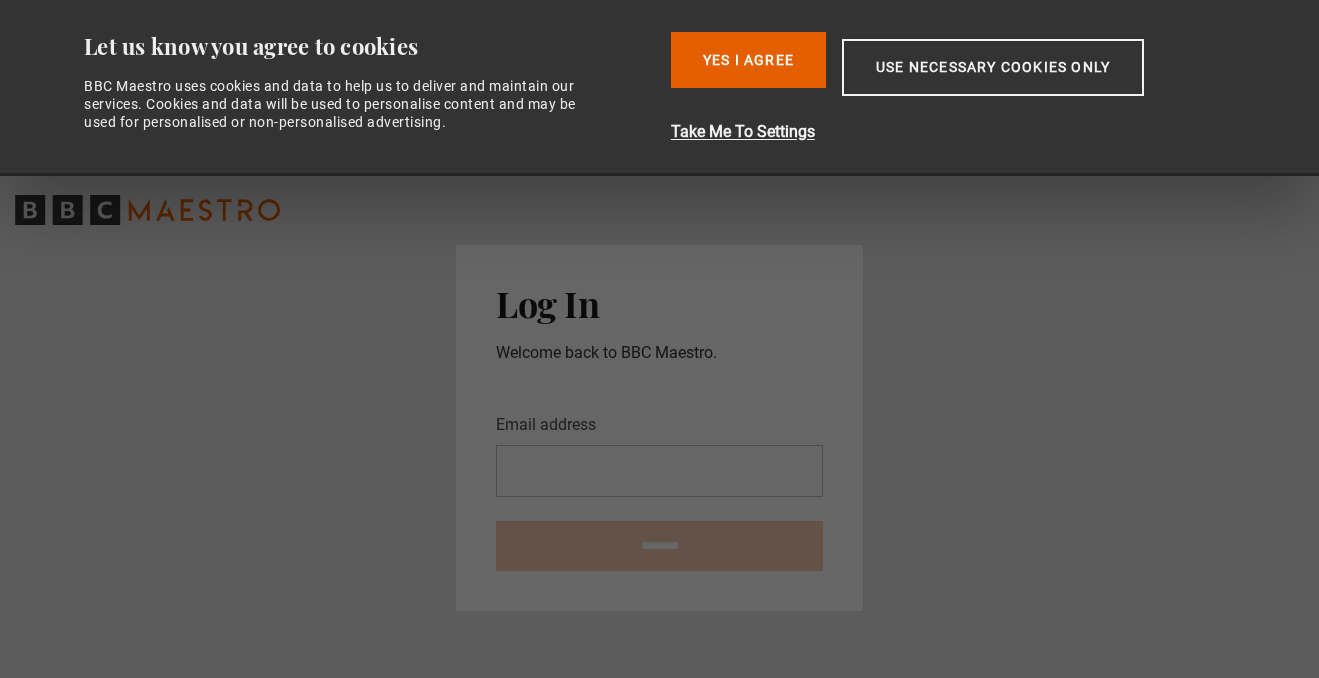 scroll, scrollTop: 0, scrollLeft: 0, axis: both 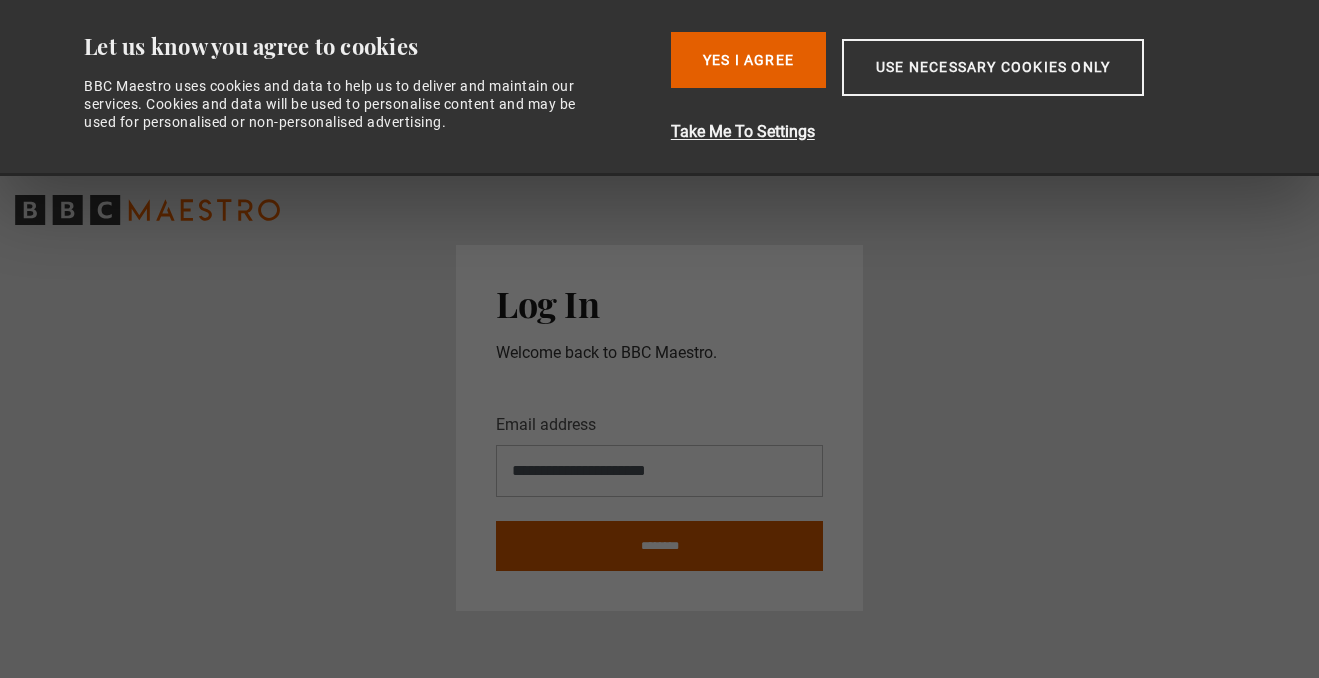 click on "********" at bounding box center [659, 546] 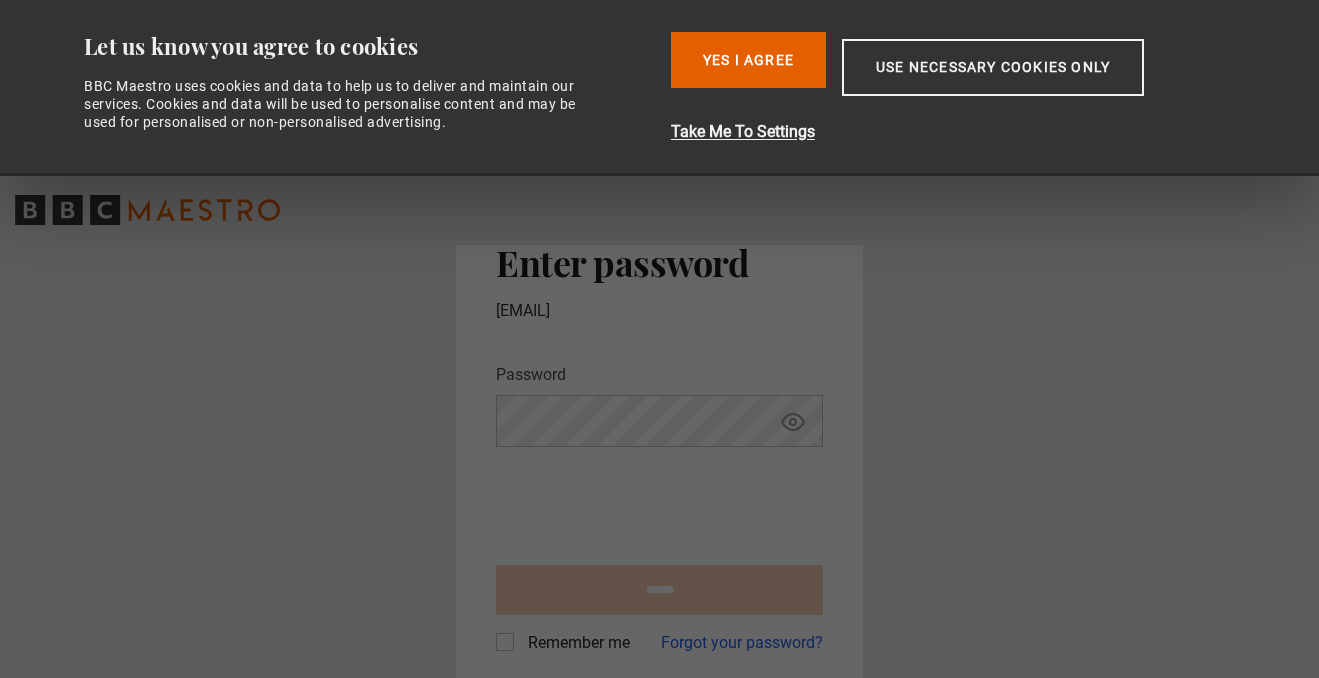 scroll, scrollTop: 0, scrollLeft: 0, axis: both 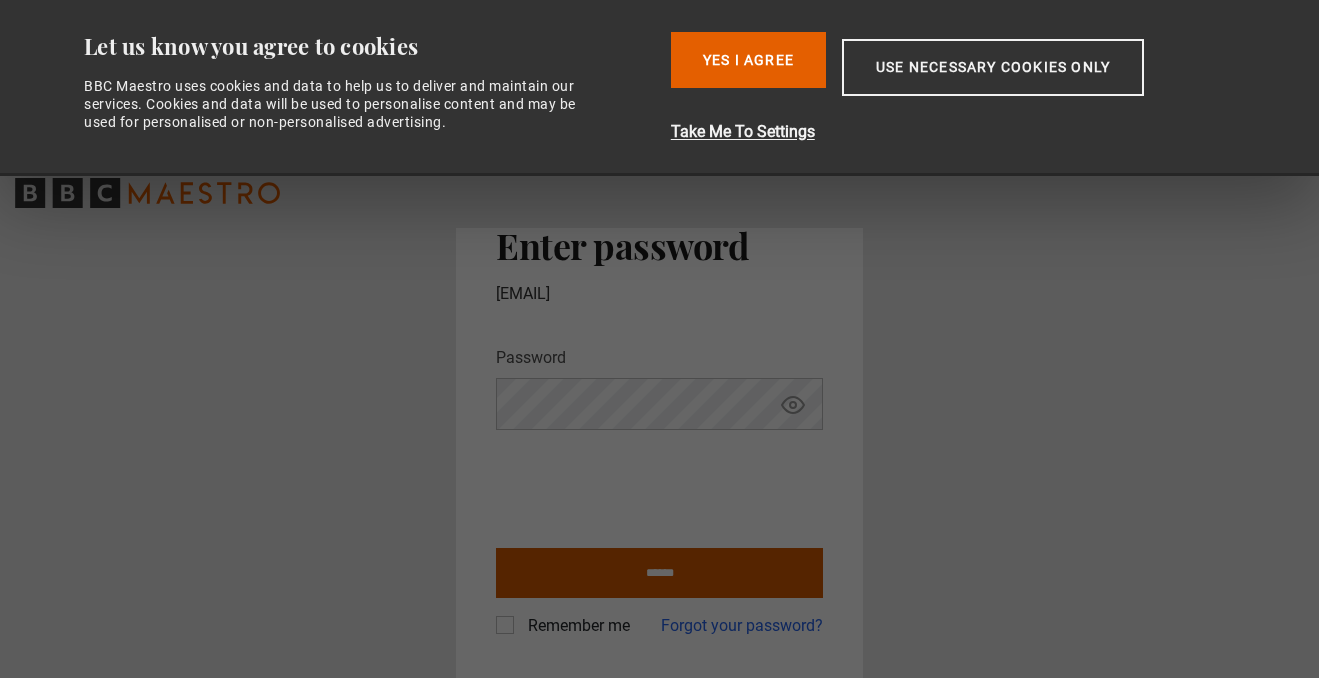 click on "******" at bounding box center (659, 573) 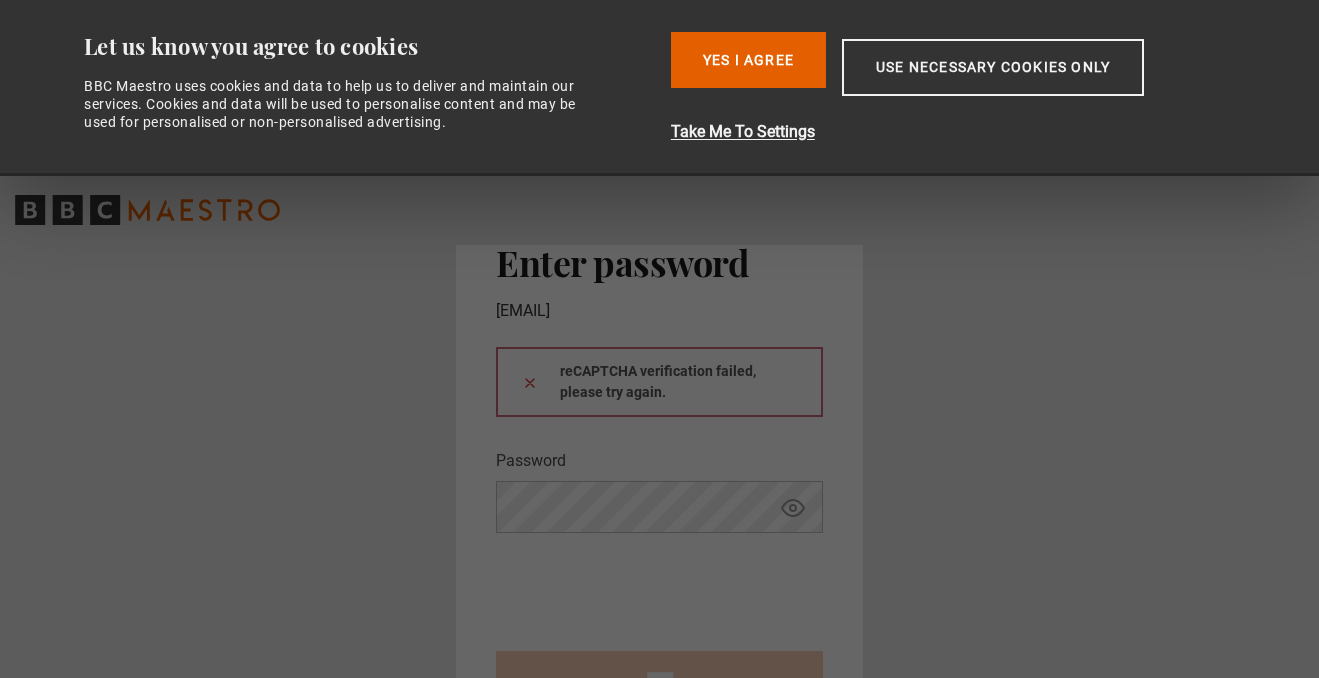 scroll, scrollTop: 0, scrollLeft: 0, axis: both 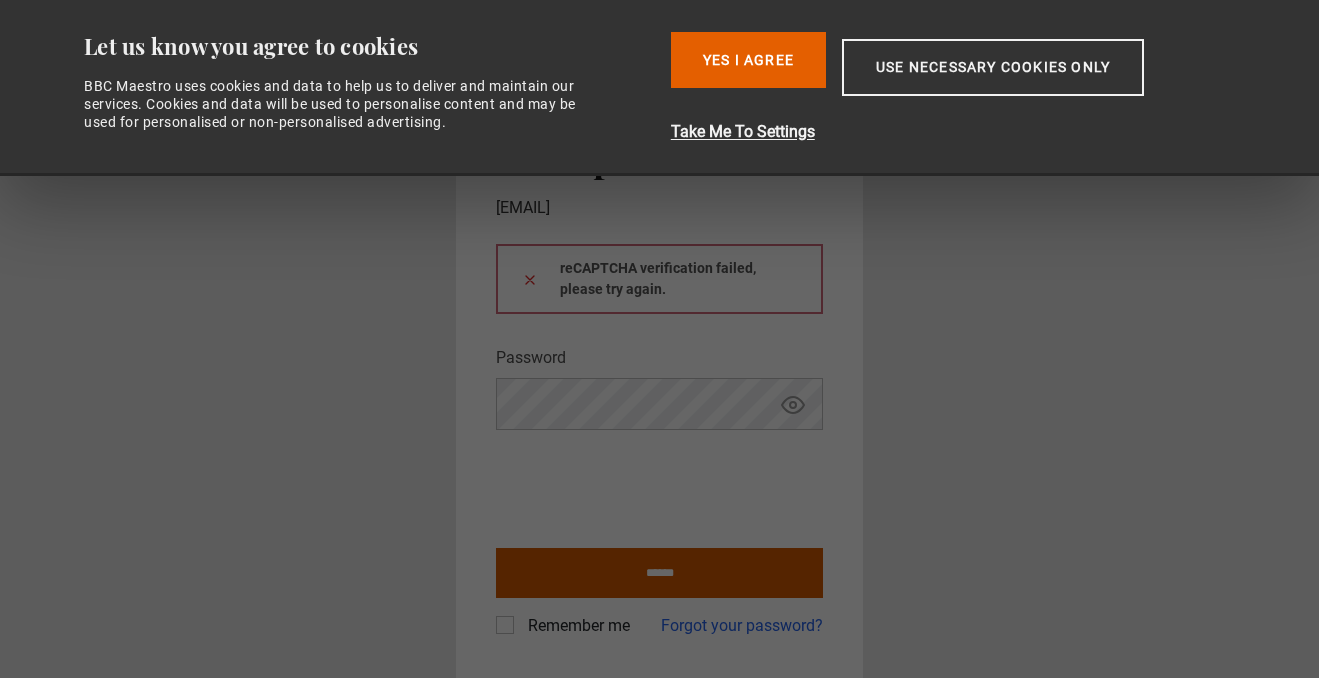 click on "******" at bounding box center [659, 573] 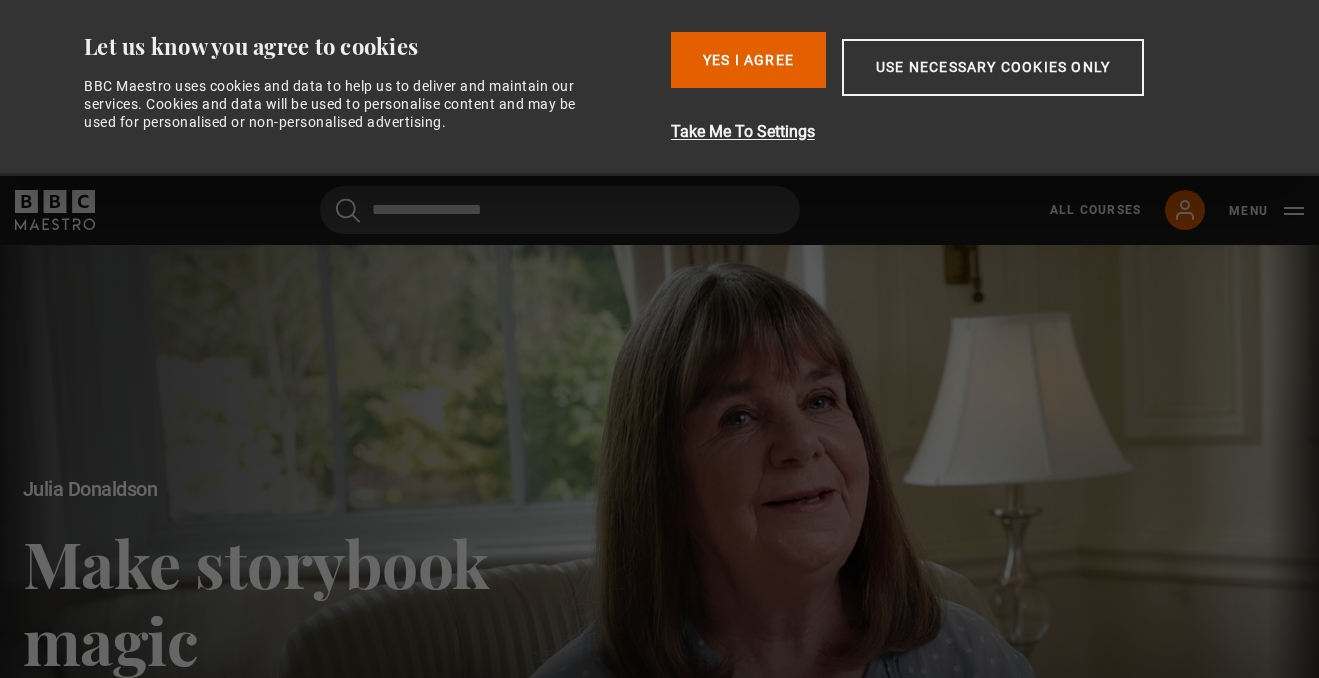 scroll, scrollTop: 0, scrollLeft: 0, axis: both 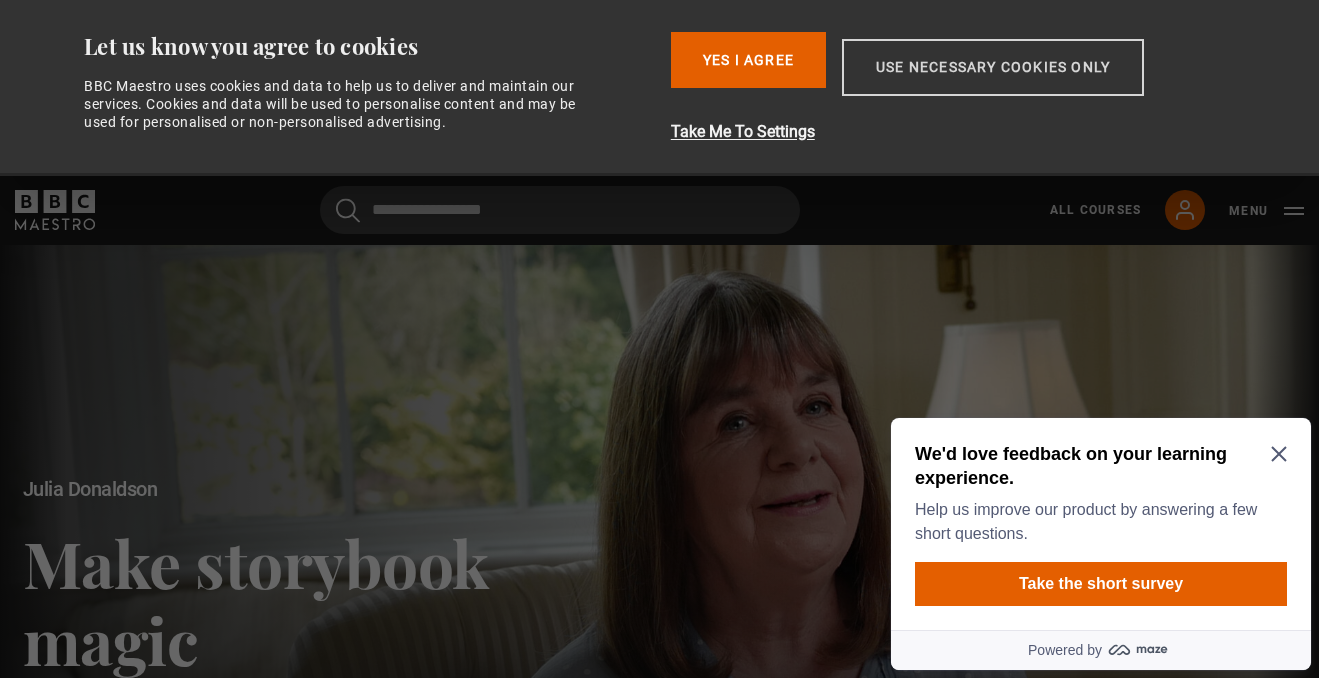 drag, startPoint x: 980, startPoint y: 70, endPoint x: 981, endPoint y: 80, distance: 10.049875 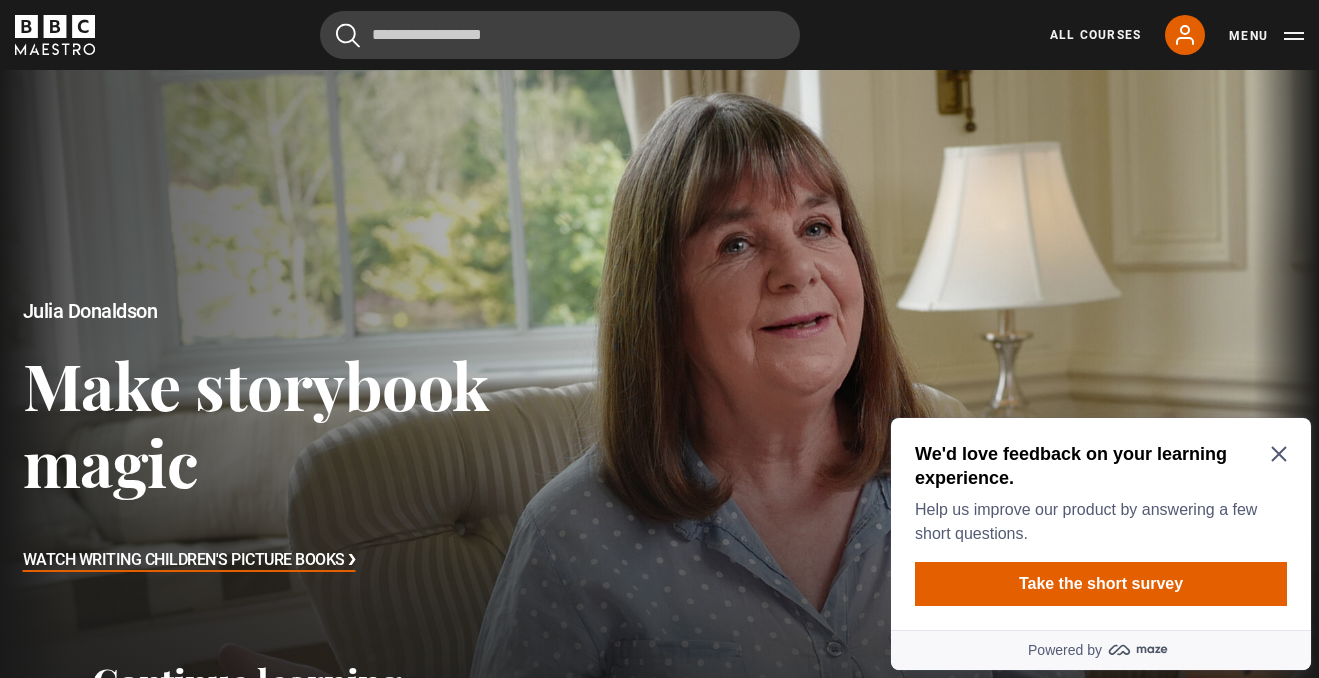 scroll, scrollTop: 0, scrollLeft: 0, axis: both 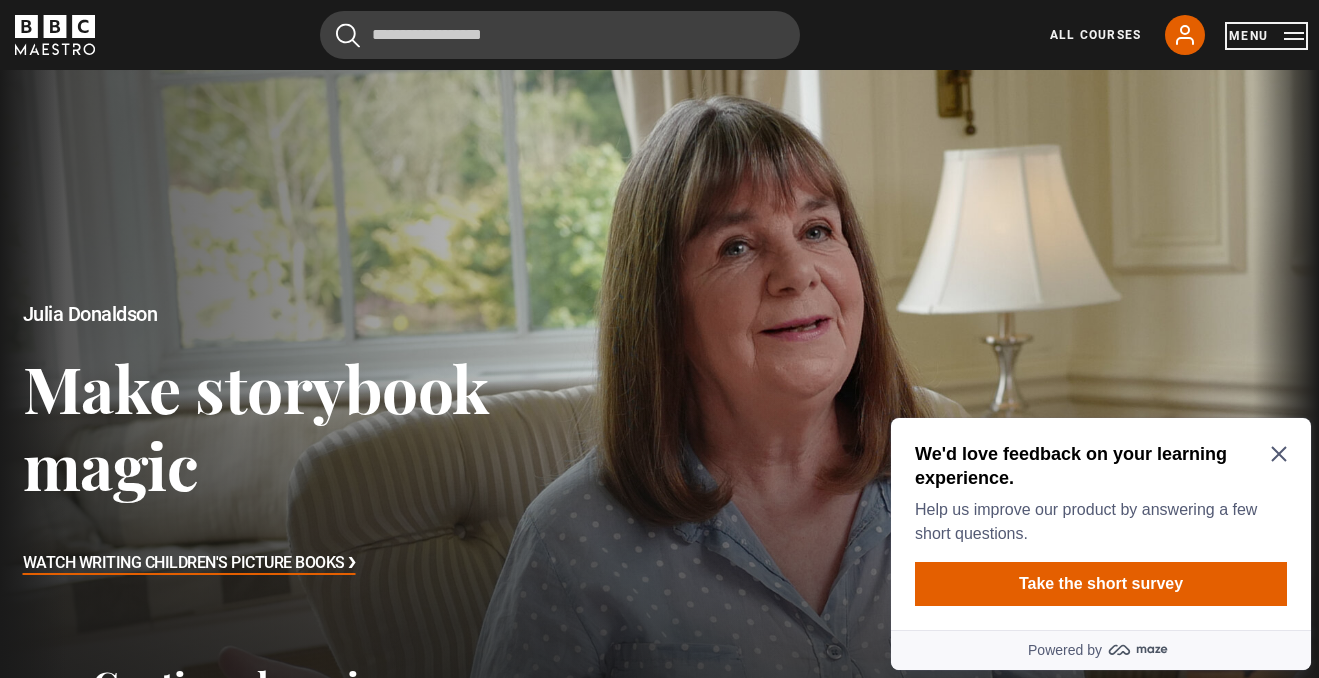 click on "Menu" at bounding box center (1266, 36) 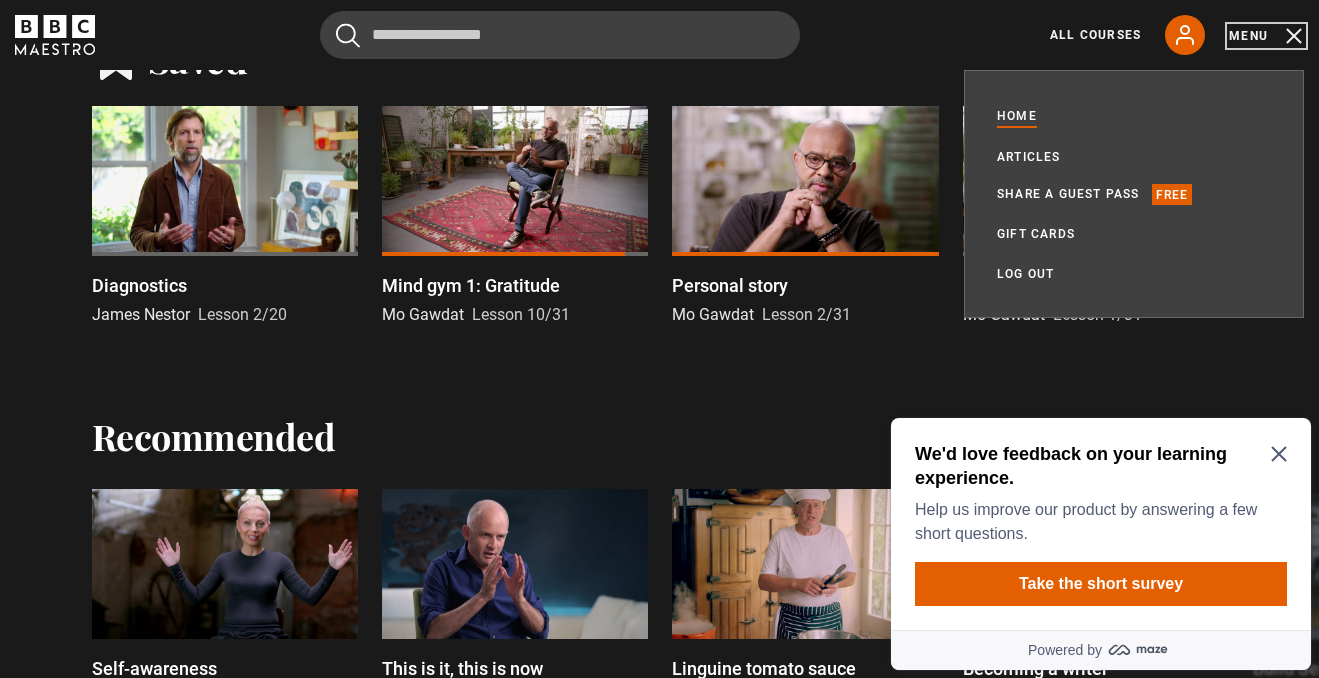 scroll, scrollTop: 982, scrollLeft: 0, axis: vertical 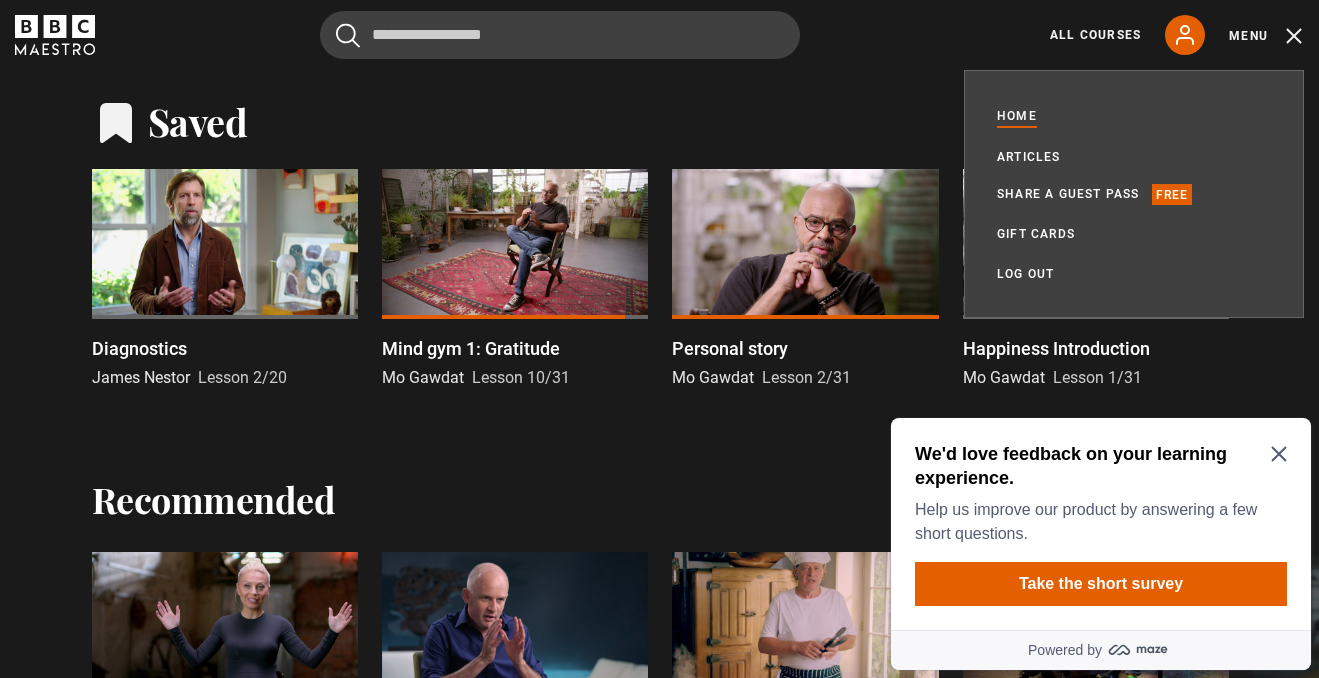 click 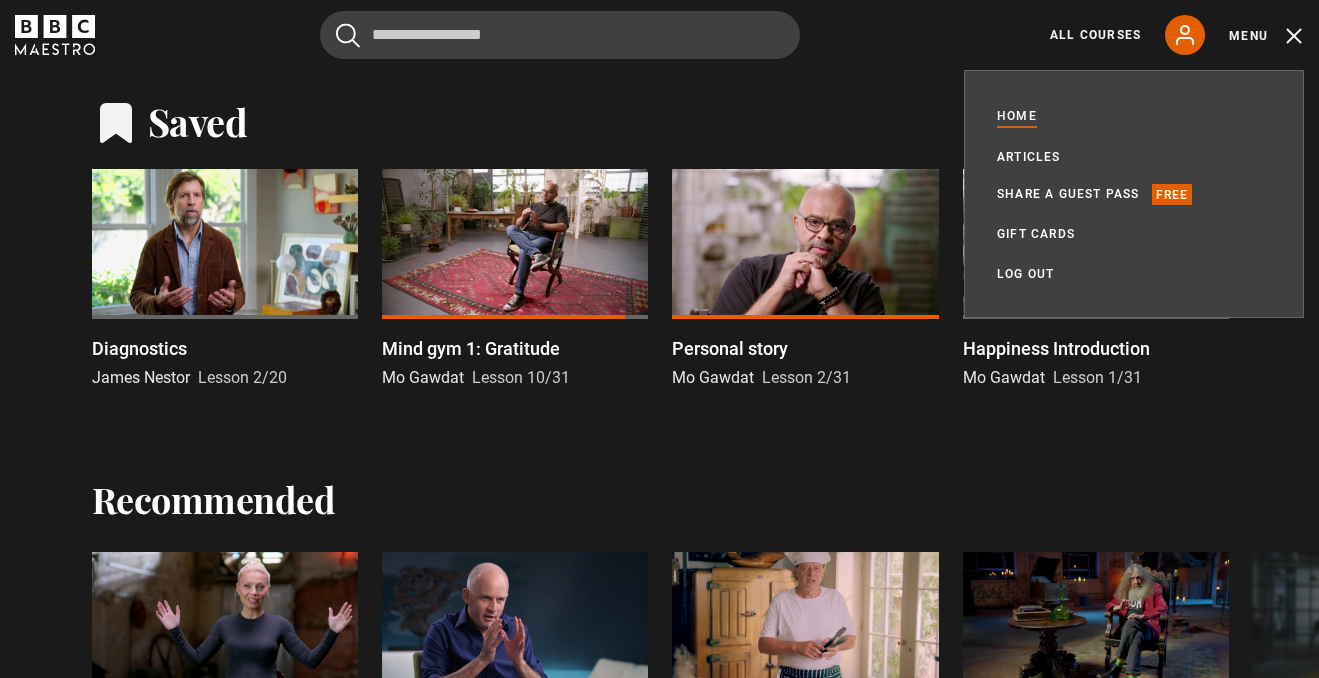 click at bounding box center (225, 244) 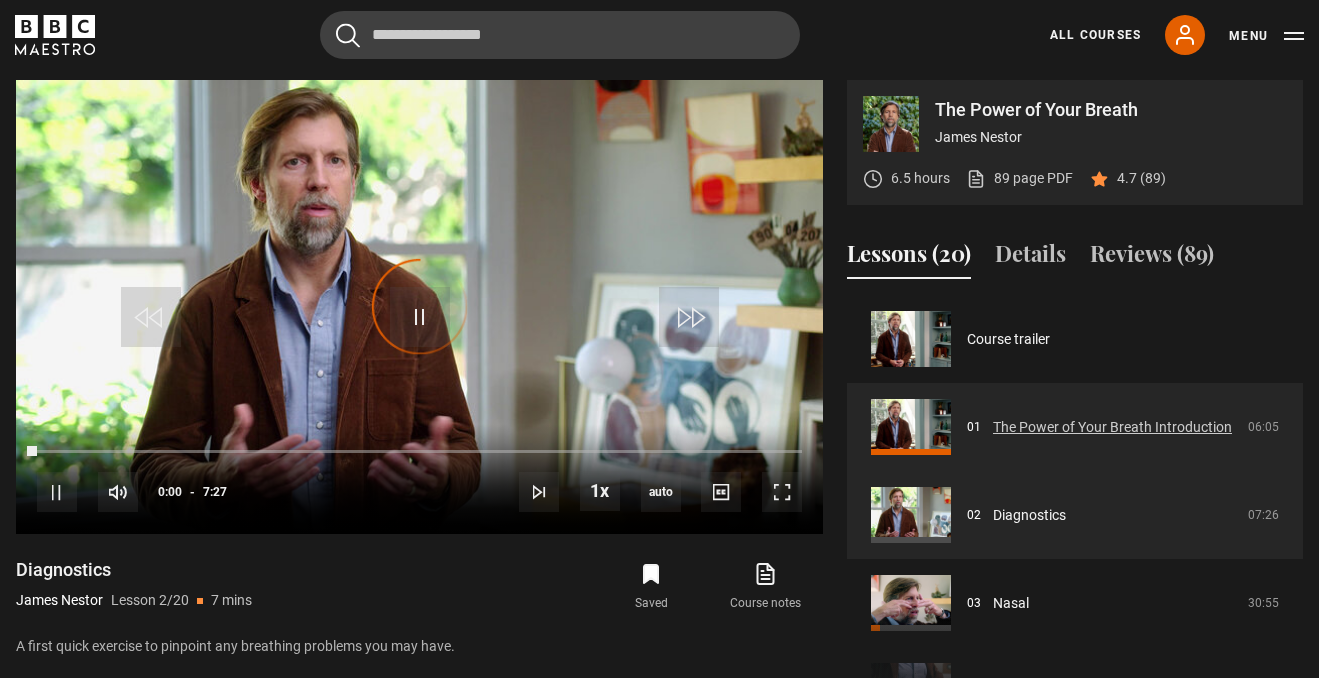 scroll, scrollTop: 804, scrollLeft: 0, axis: vertical 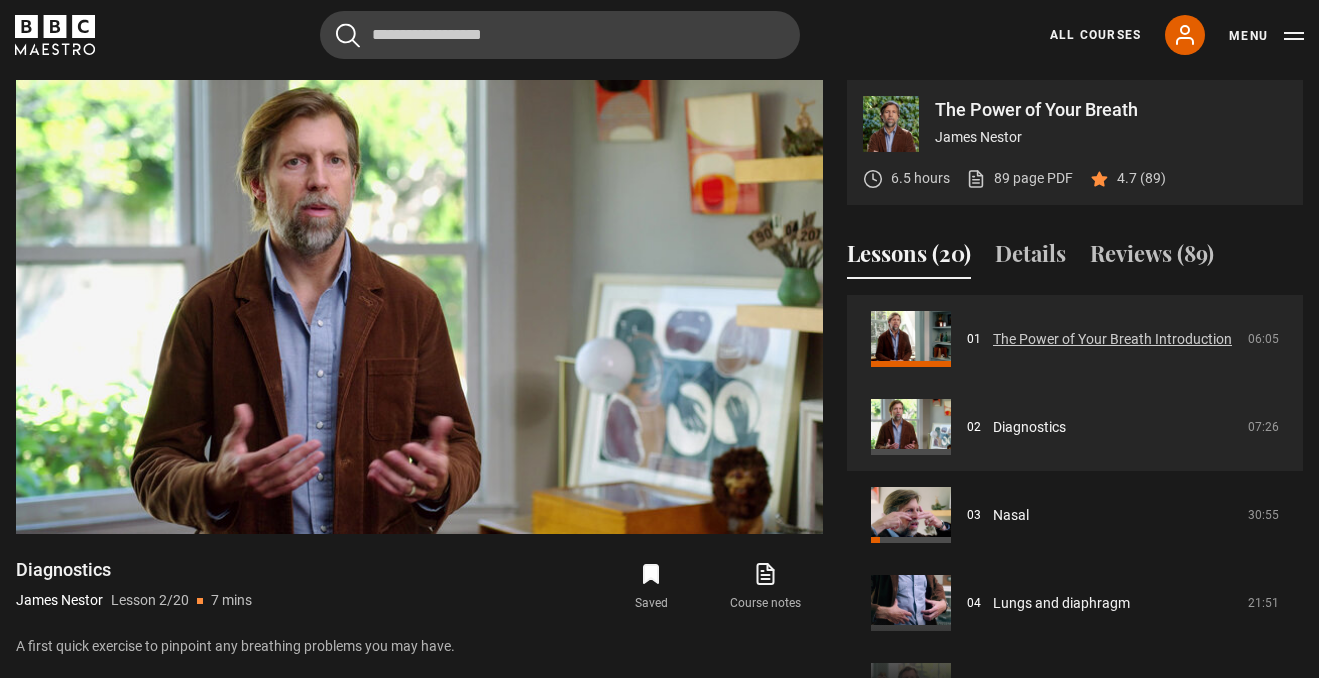 click on "The Power of Your Breath Introduction" at bounding box center [1112, 339] 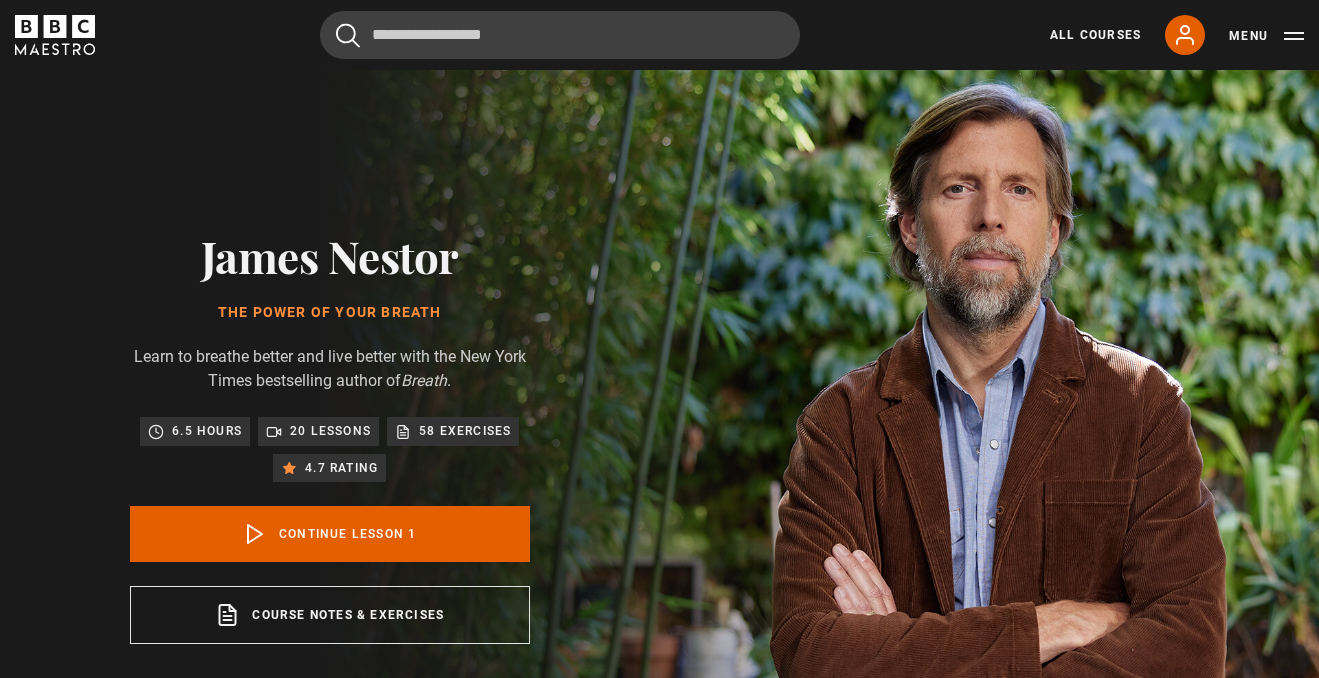 scroll, scrollTop: 804, scrollLeft: 0, axis: vertical 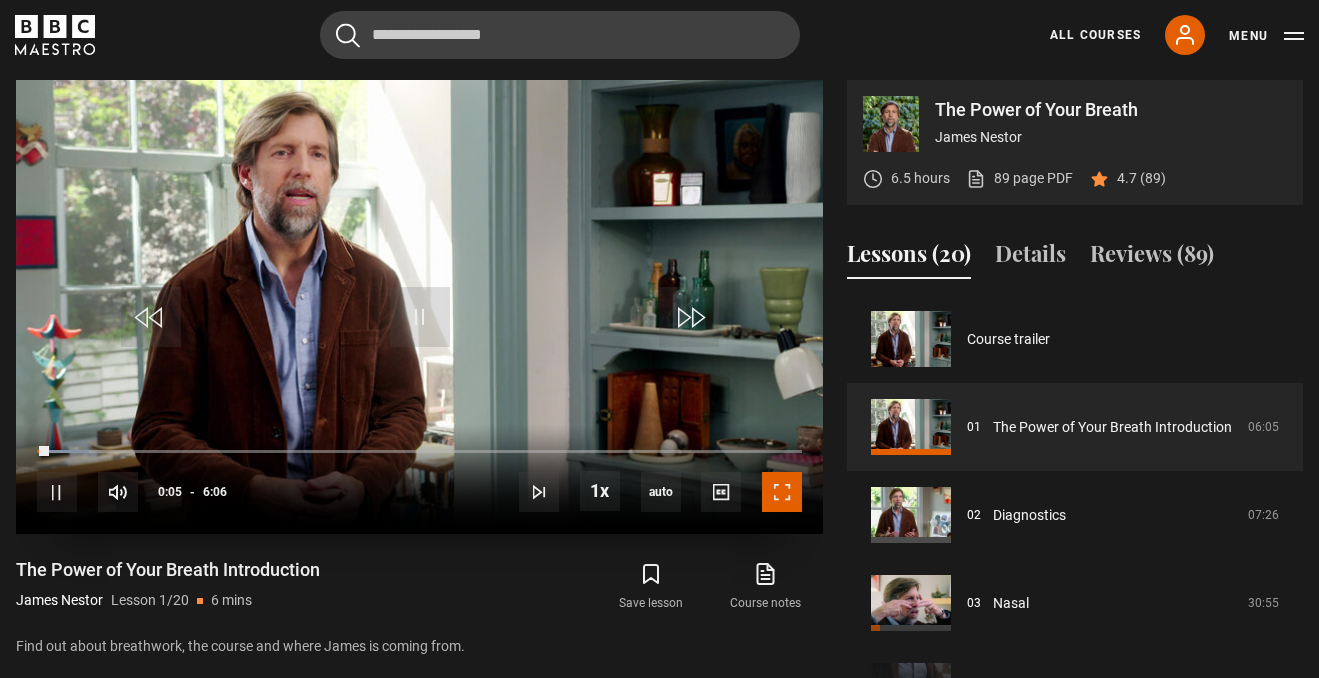 drag, startPoint x: 785, startPoint y: 485, endPoint x: 785, endPoint y: 606, distance: 121 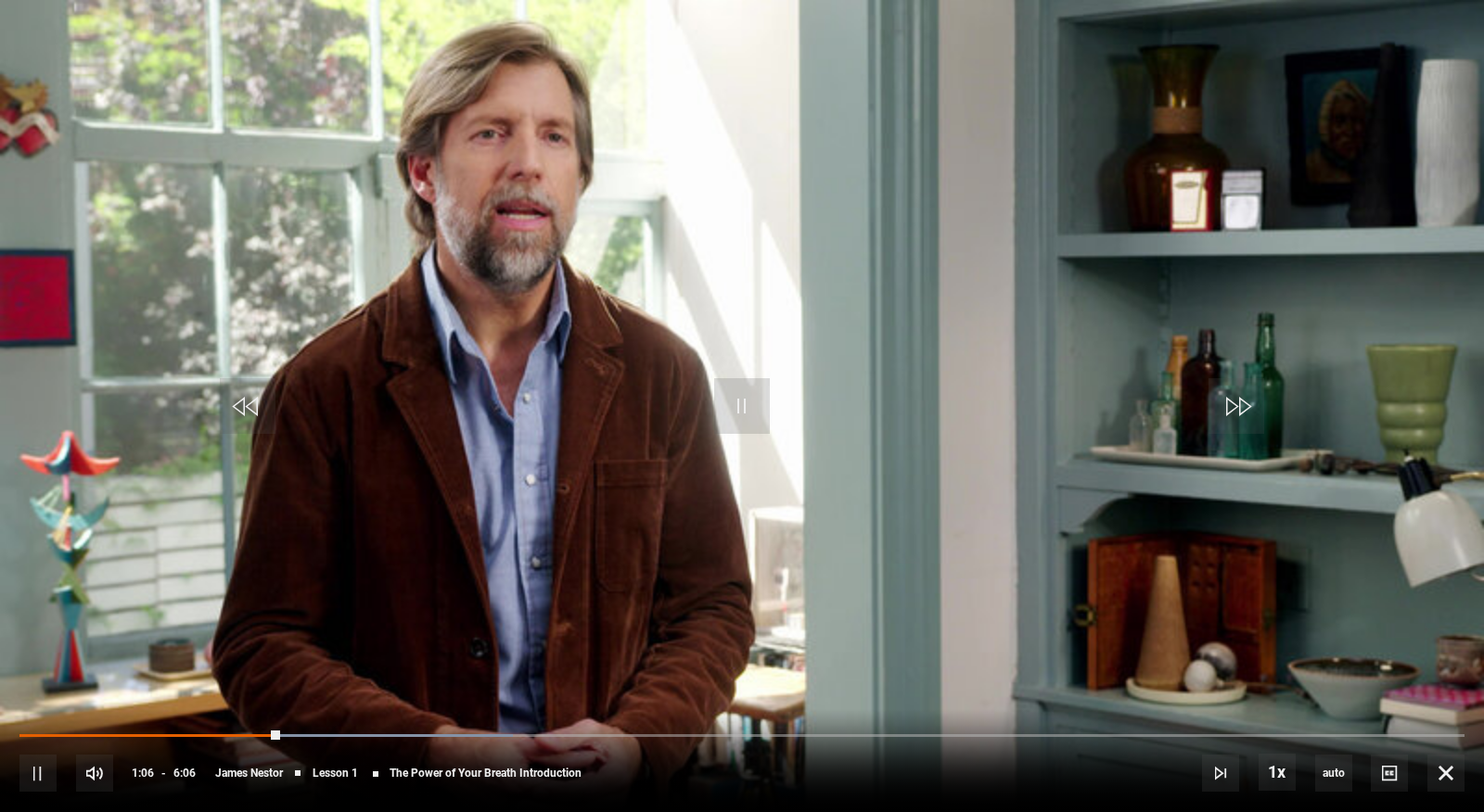 click at bounding box center (742, 406) 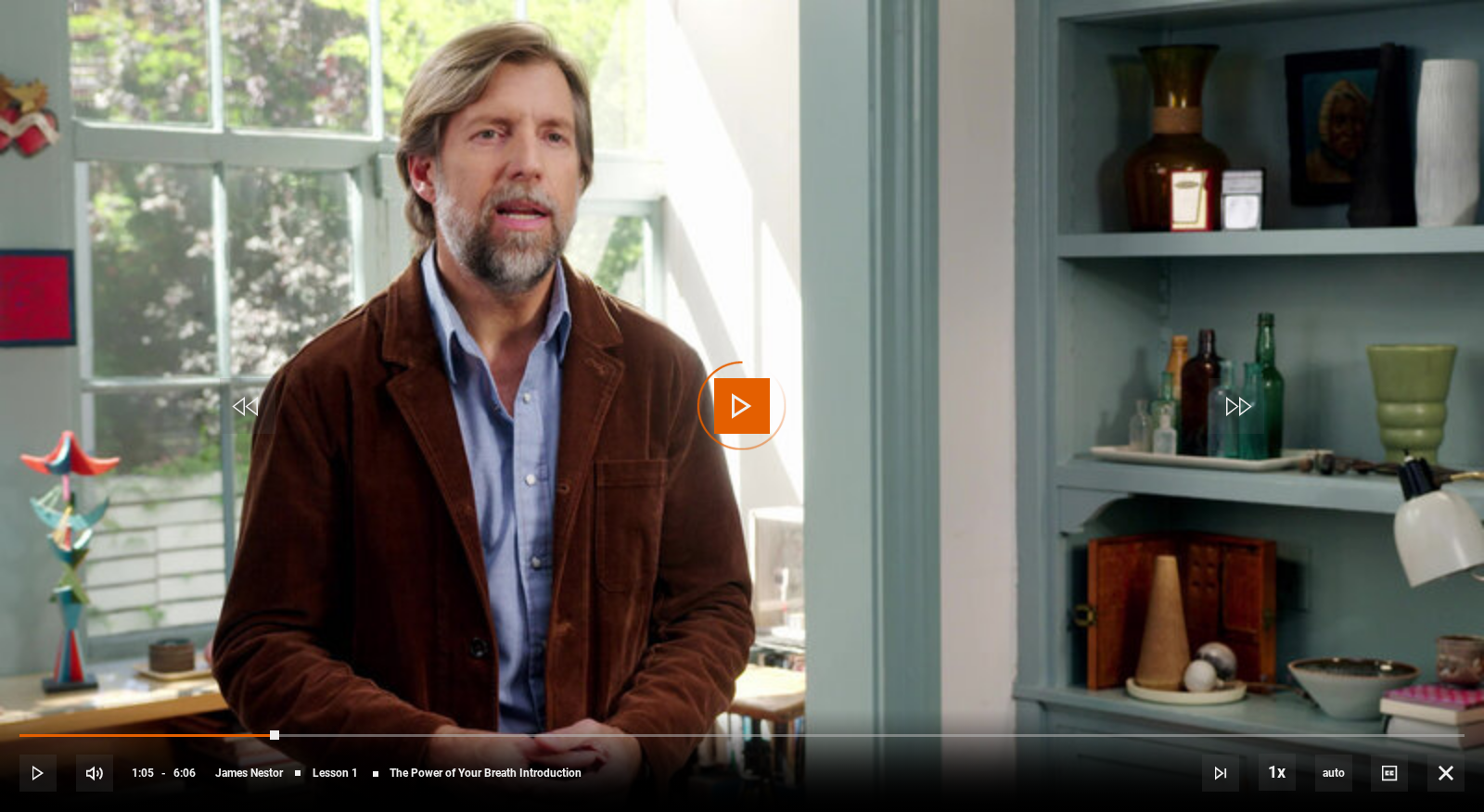 drag, startPoint x: 272, startPoint y: 735, endPoint x: 1130, endPoint y: 579, distance: 872.06651 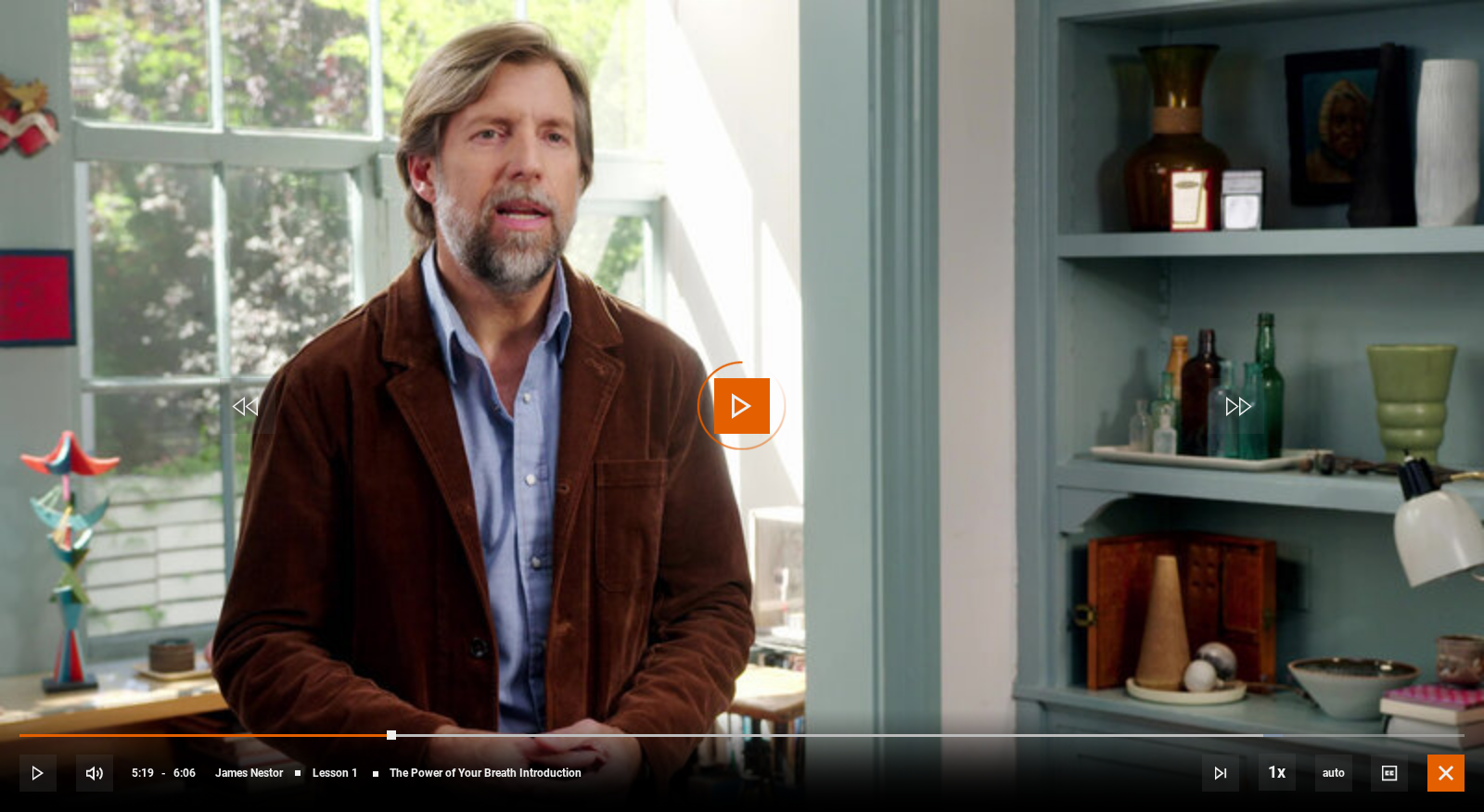 click at bounding box center [1446, 773] 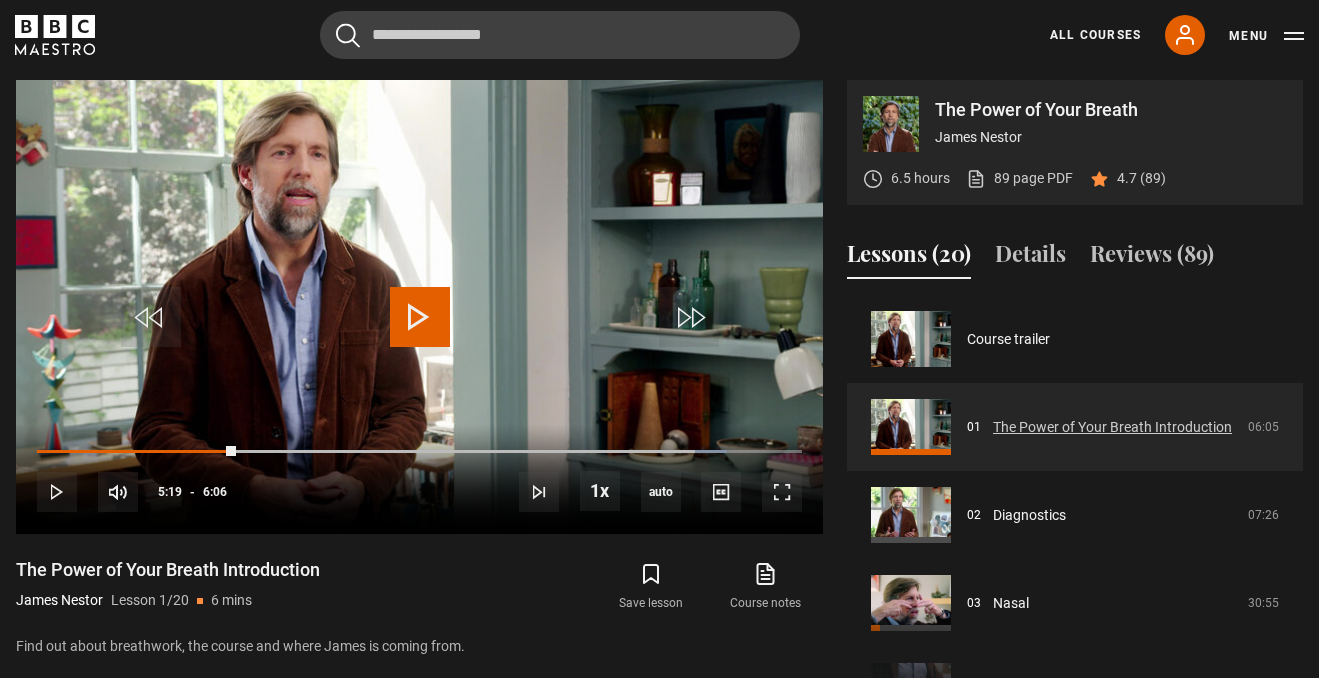 drag, startPoint x: 1021, startPoint y: 418, endPoint x: 1014, endPoint y: 428, distance: 12.206555 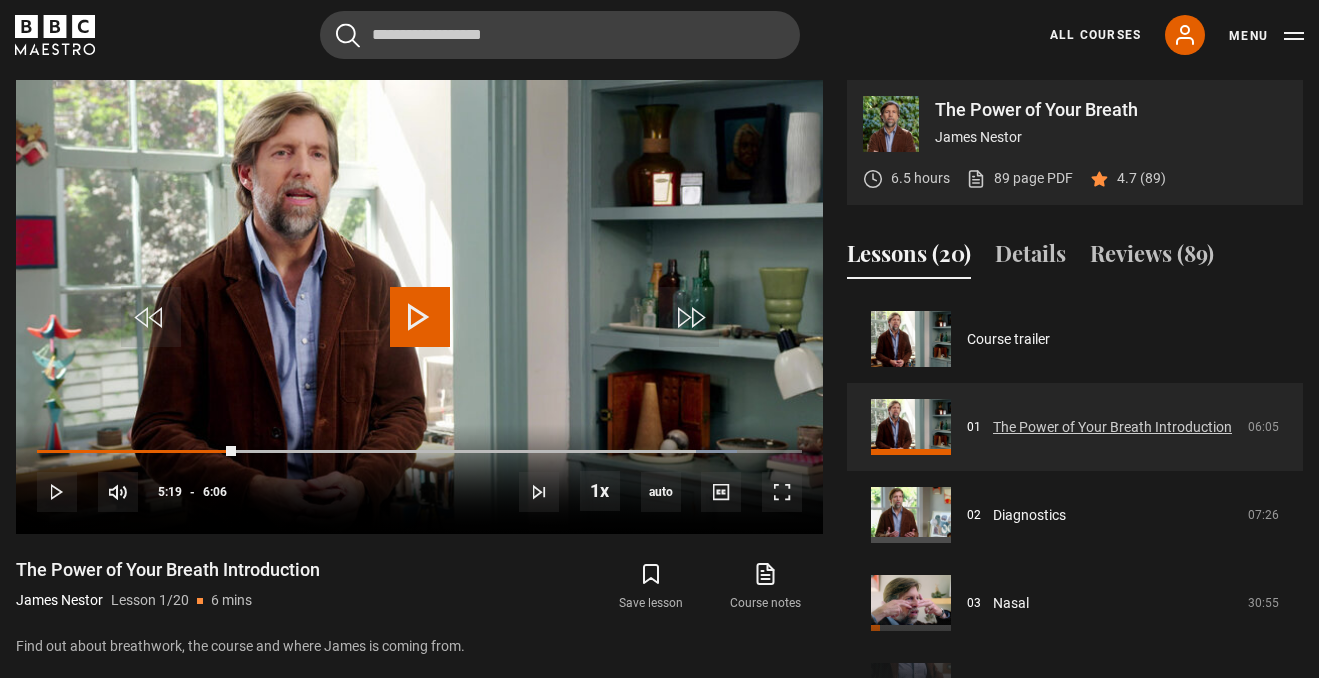 click on "The Power of Your Breath Introduction" at bounding box center [1112, 427] 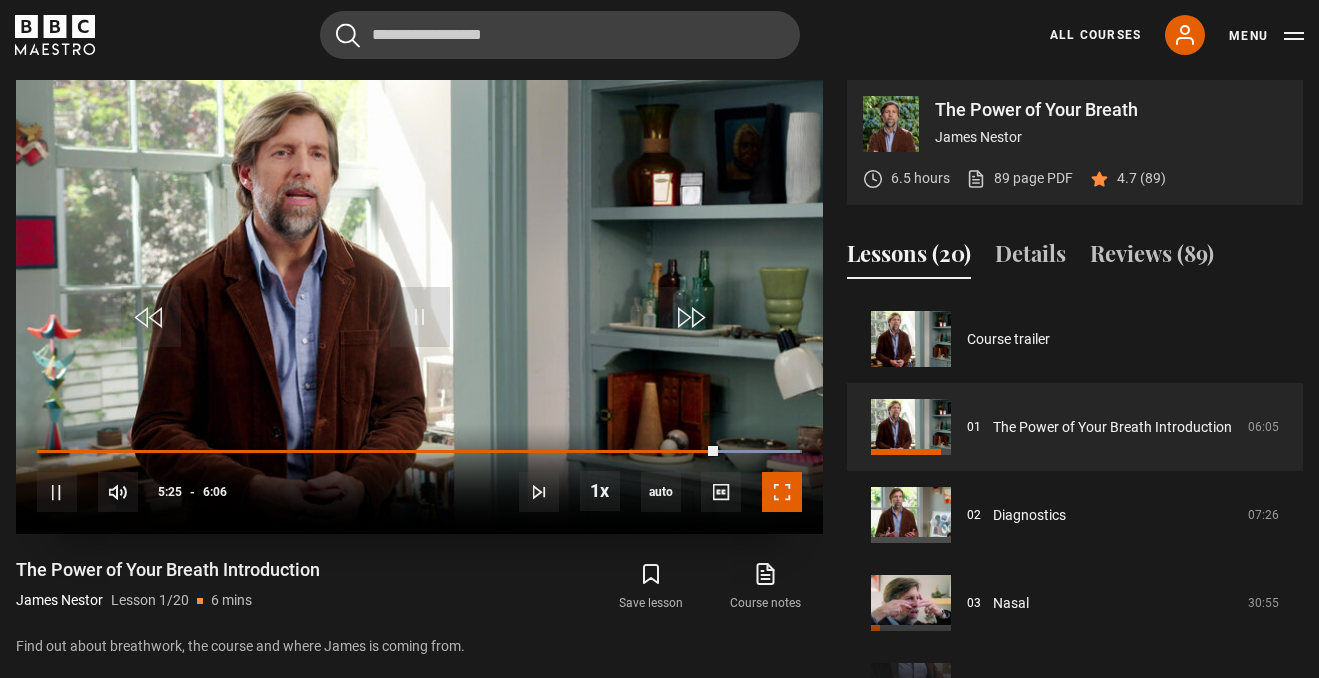 click at bounding box center (782, 492) 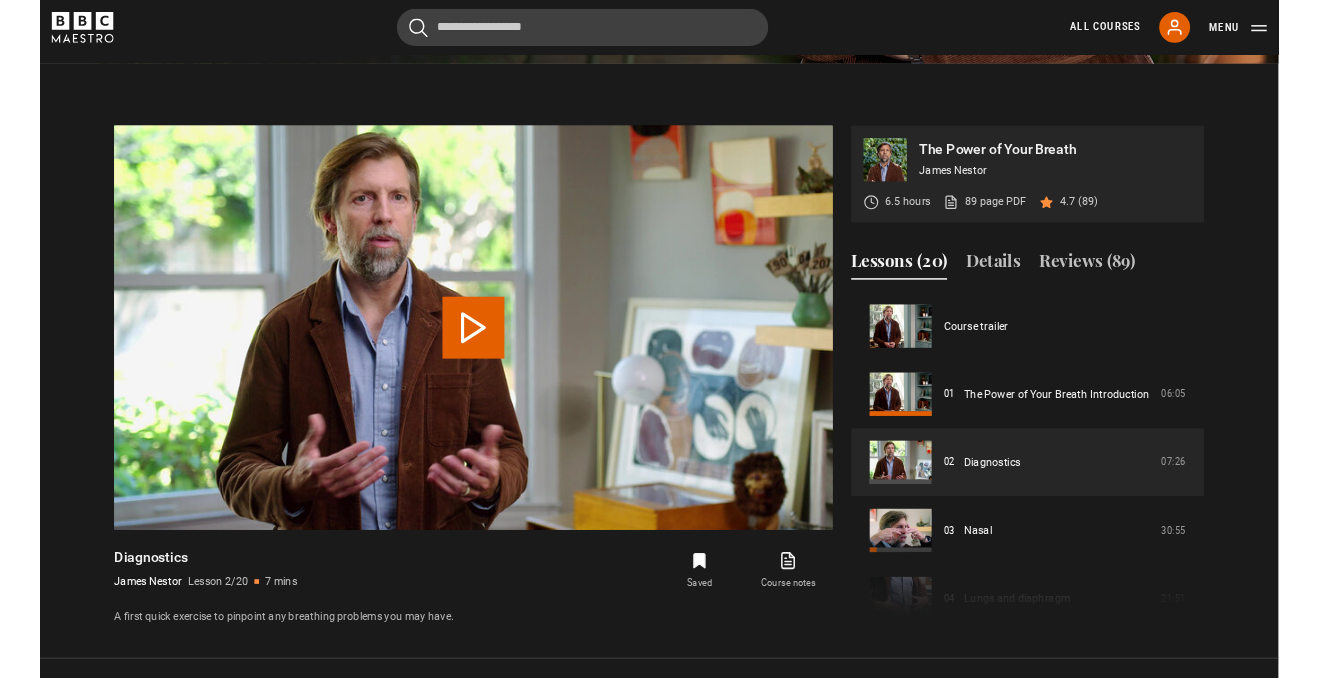 scroll, scrollTop: 886, scrollLeft: 0, axis: vertical 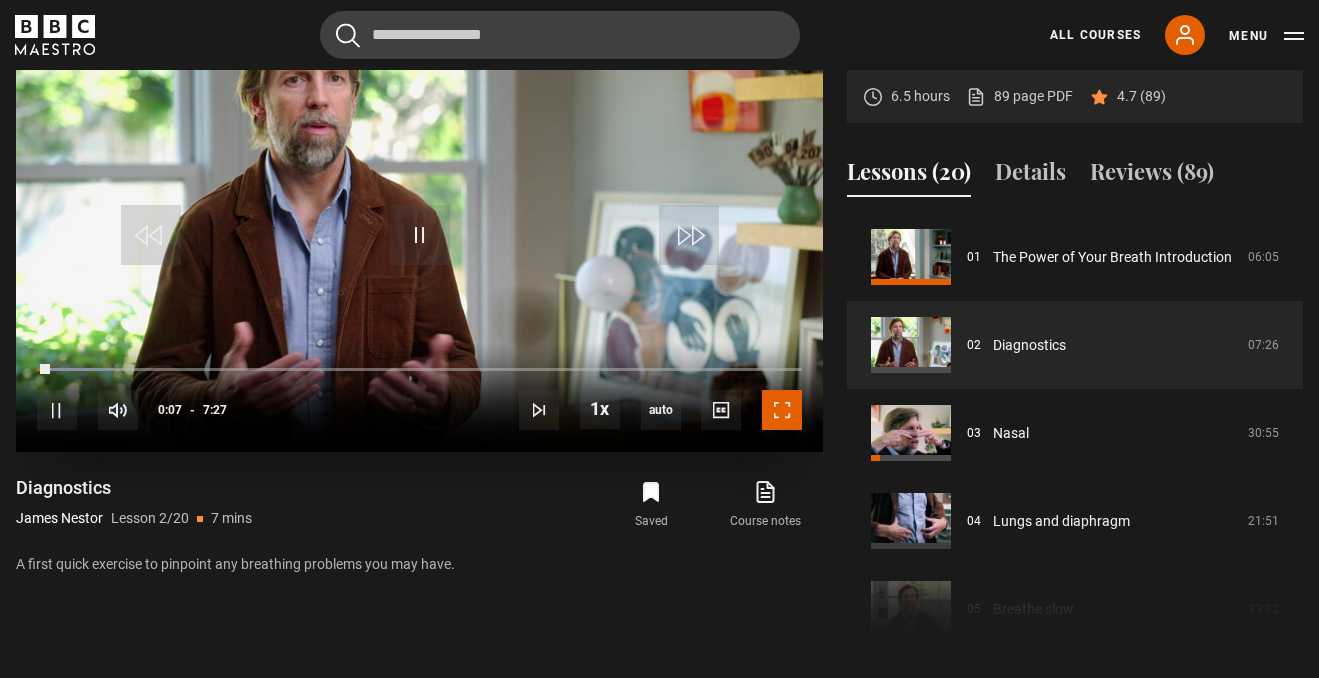 click at bounding box center [782, 410] 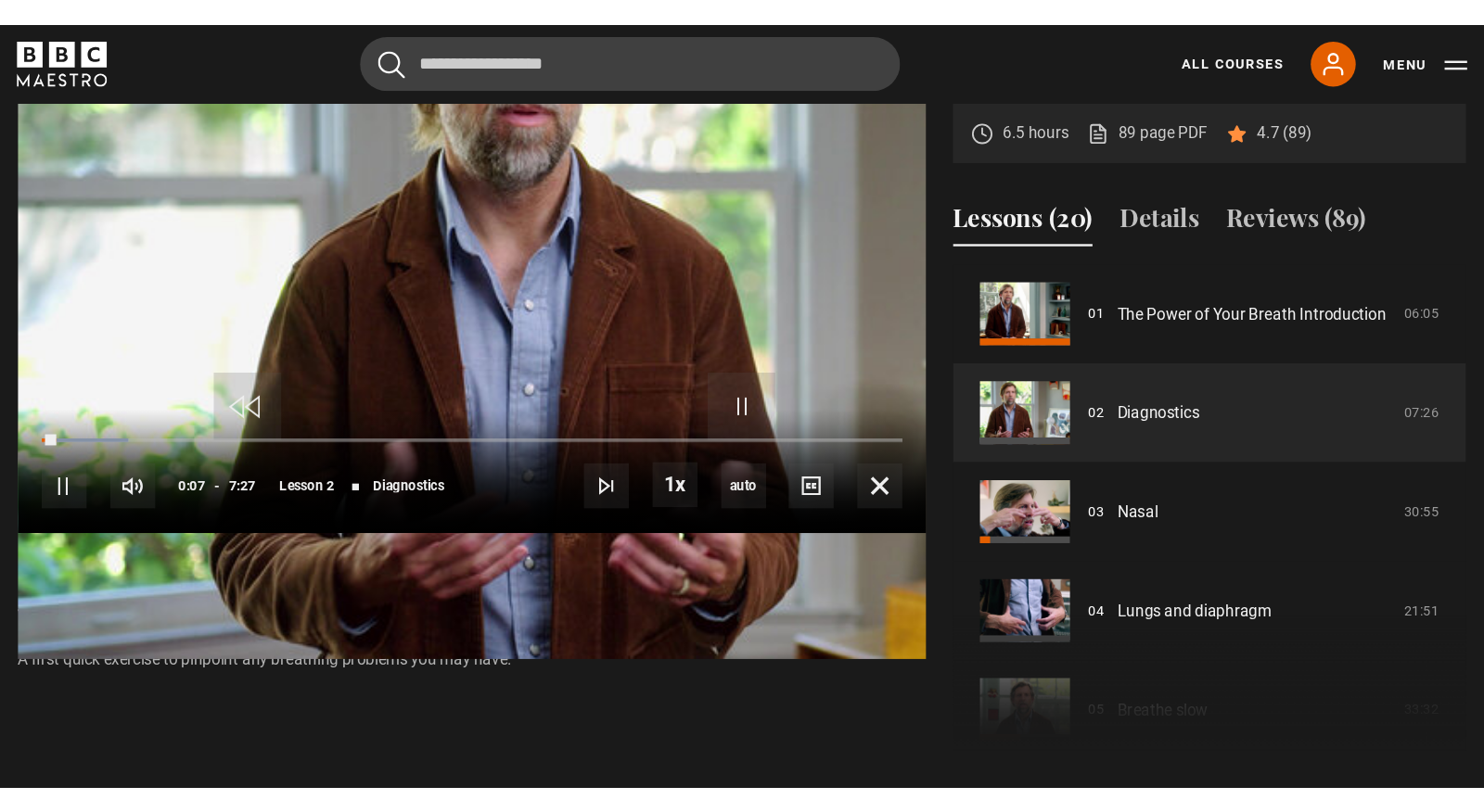 scroll, scrollTop: 819, scrollLeft: 0, axis: vertical 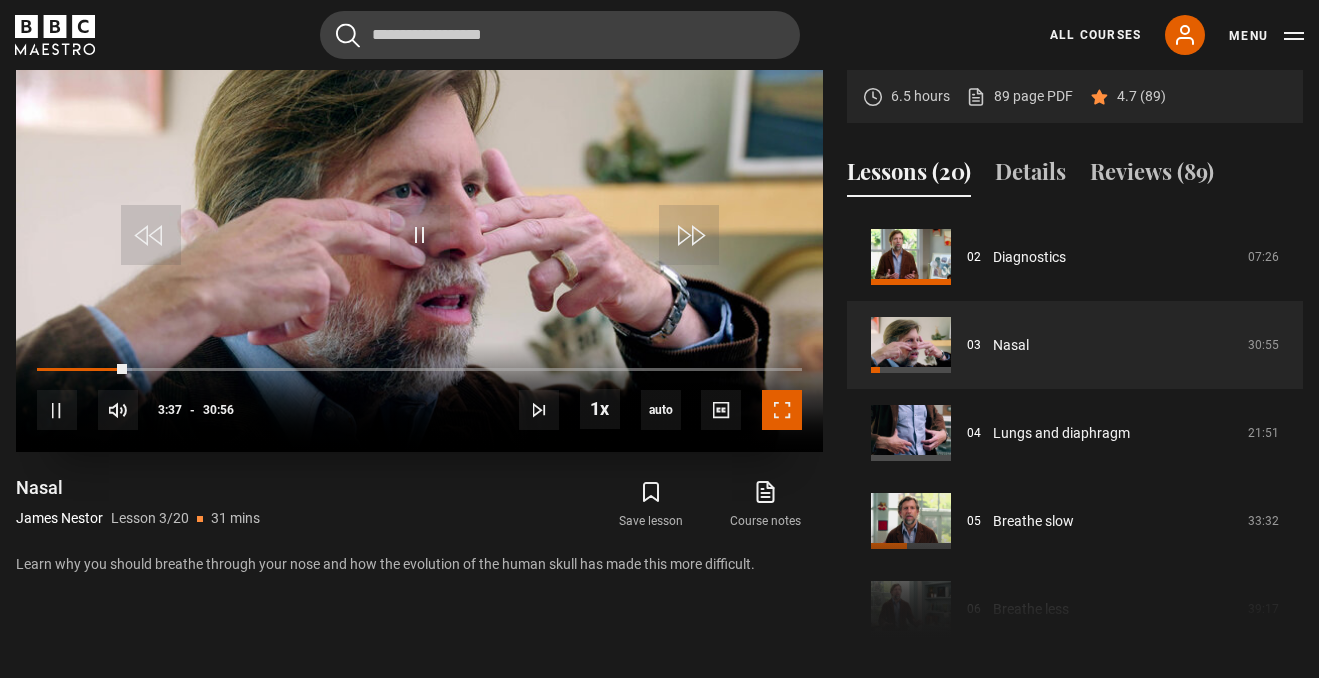 click at bounding box center [782, 410] 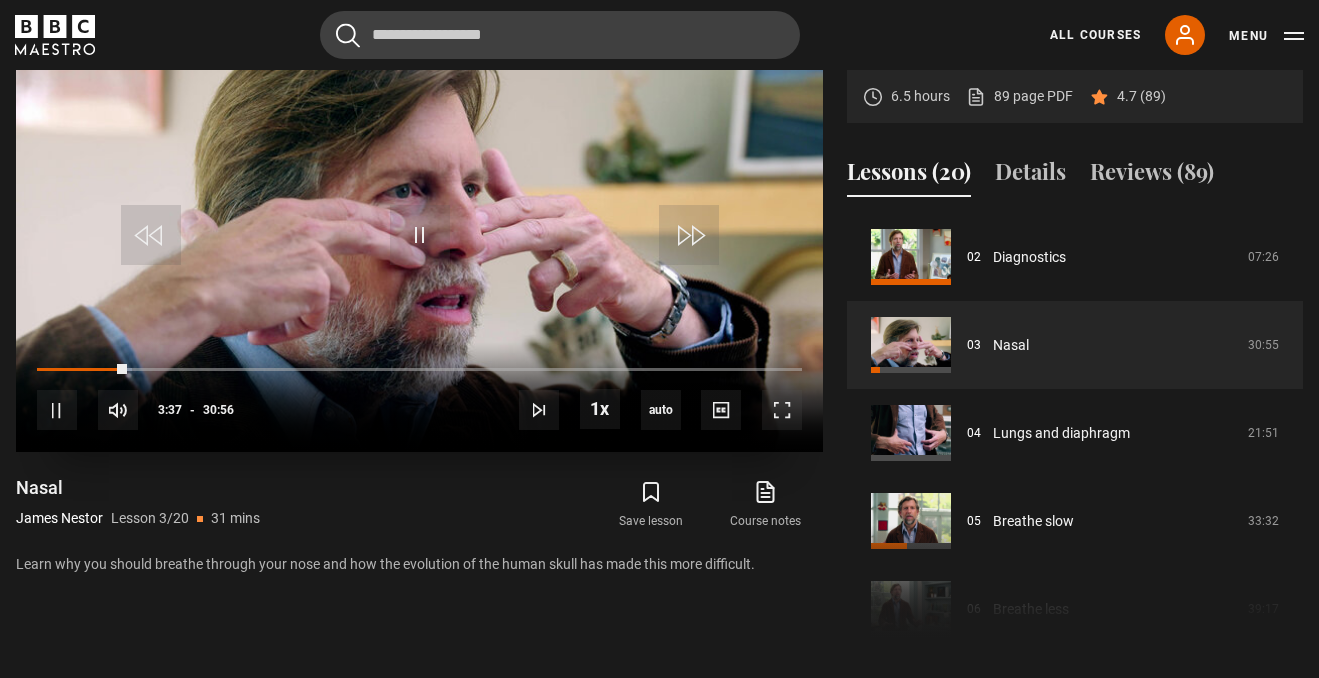 scroll, scrollTop: 884, scrollLeft: 0, axis: vertical 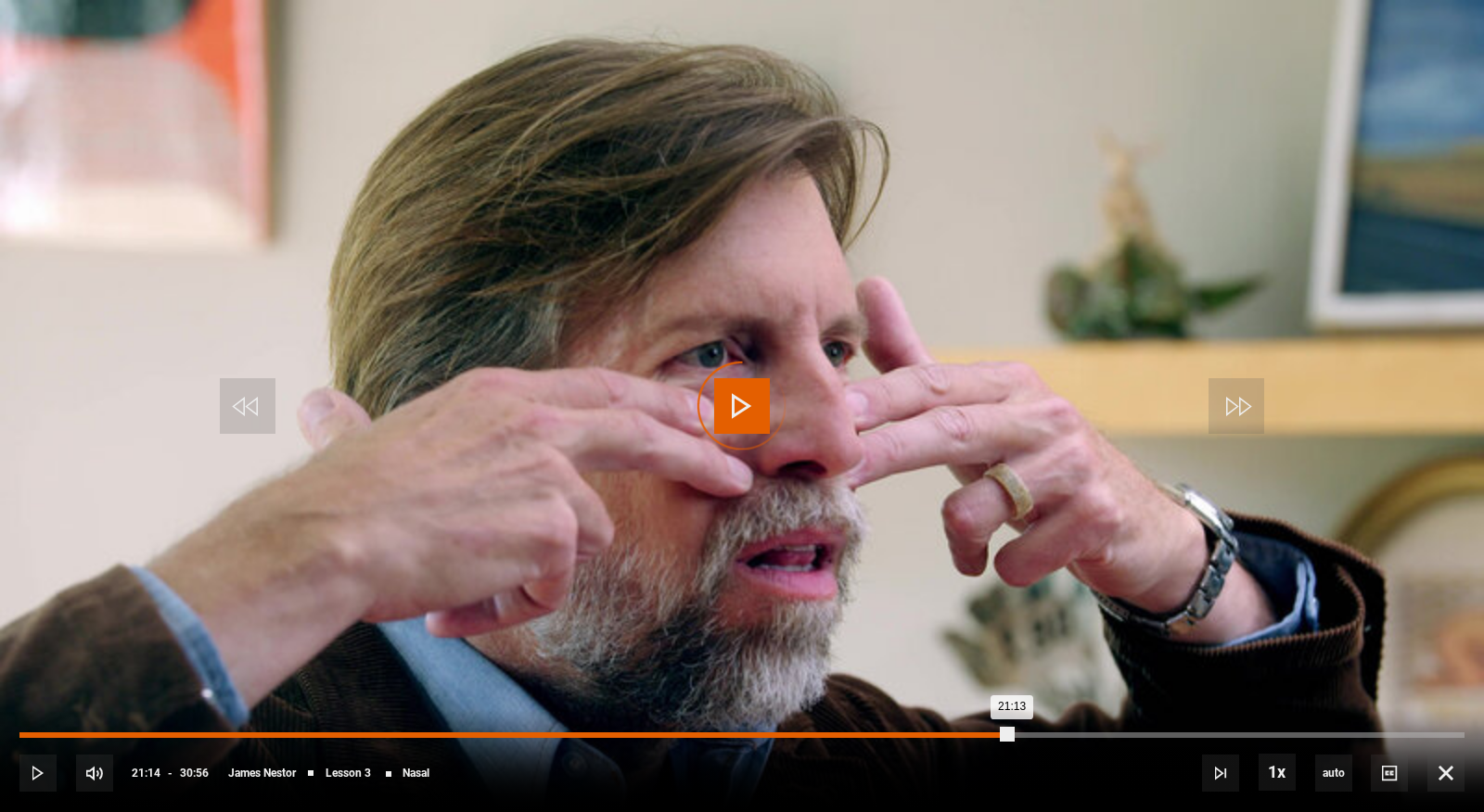 drag, startPoint x: 1011, startPoint y: 738, endPoint x: 994, endPoint y: 735, distance: 17.262677 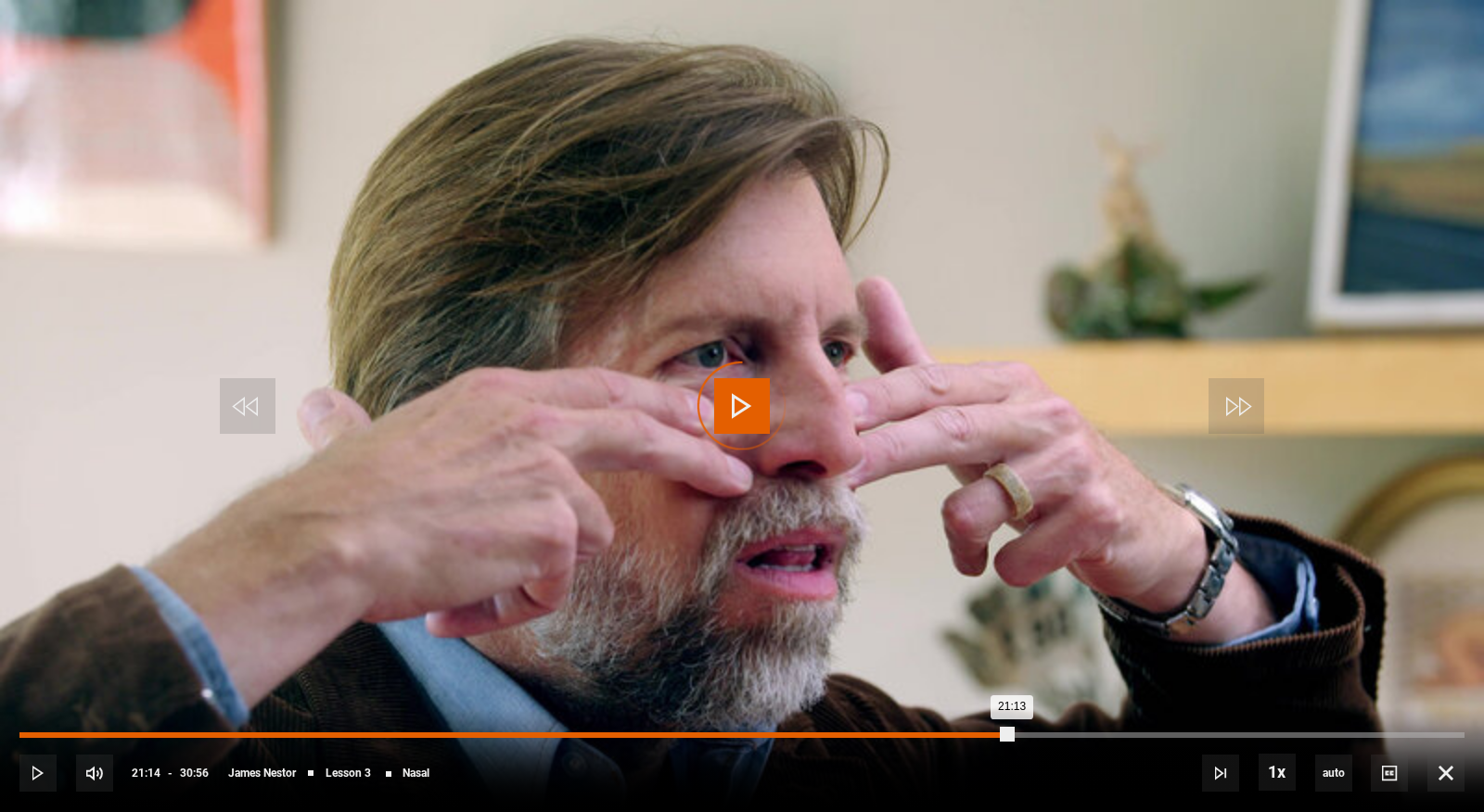 click on "21:13" at bounding box center (516, 735) 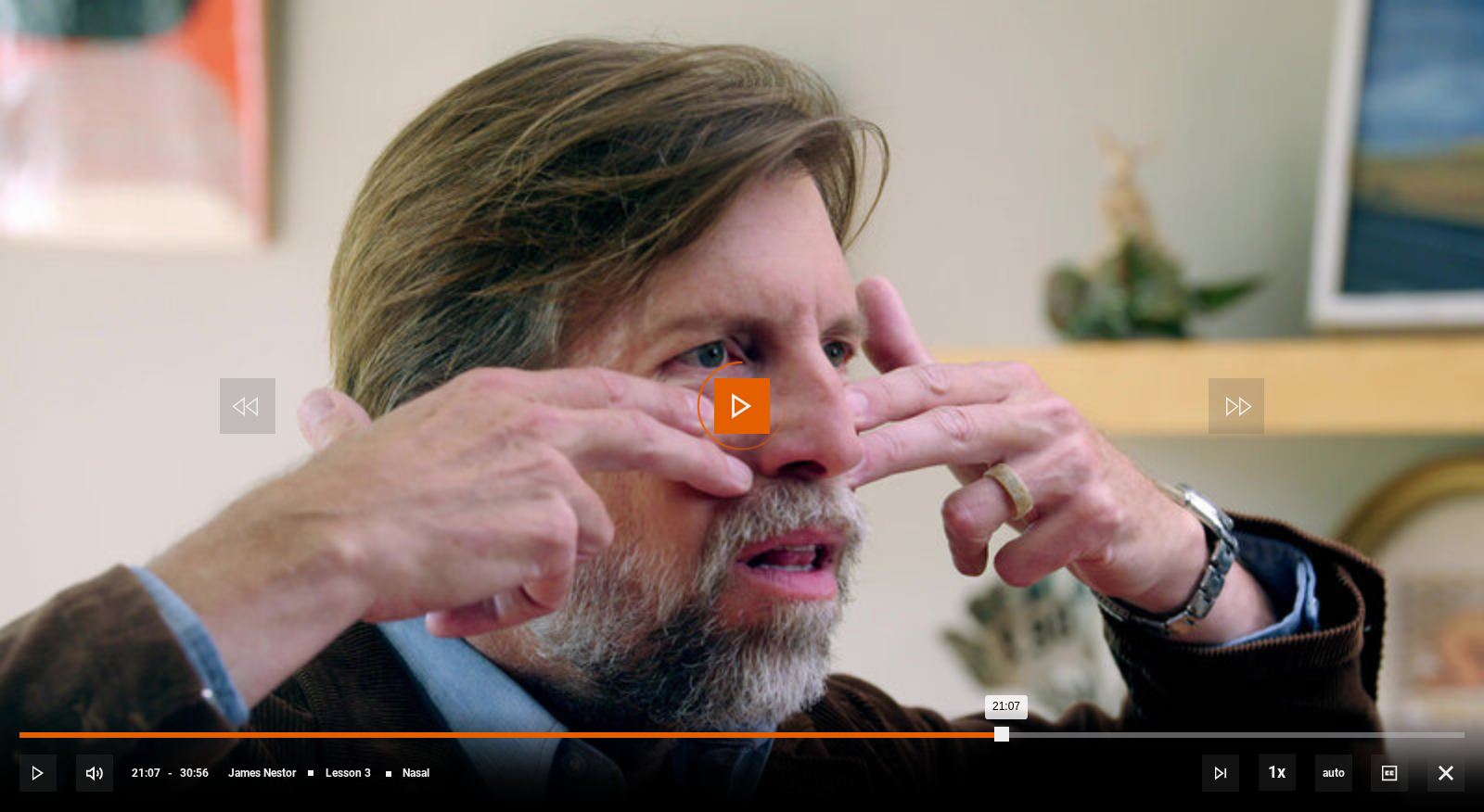 click on "21:07" at bounding box center (513, 735) 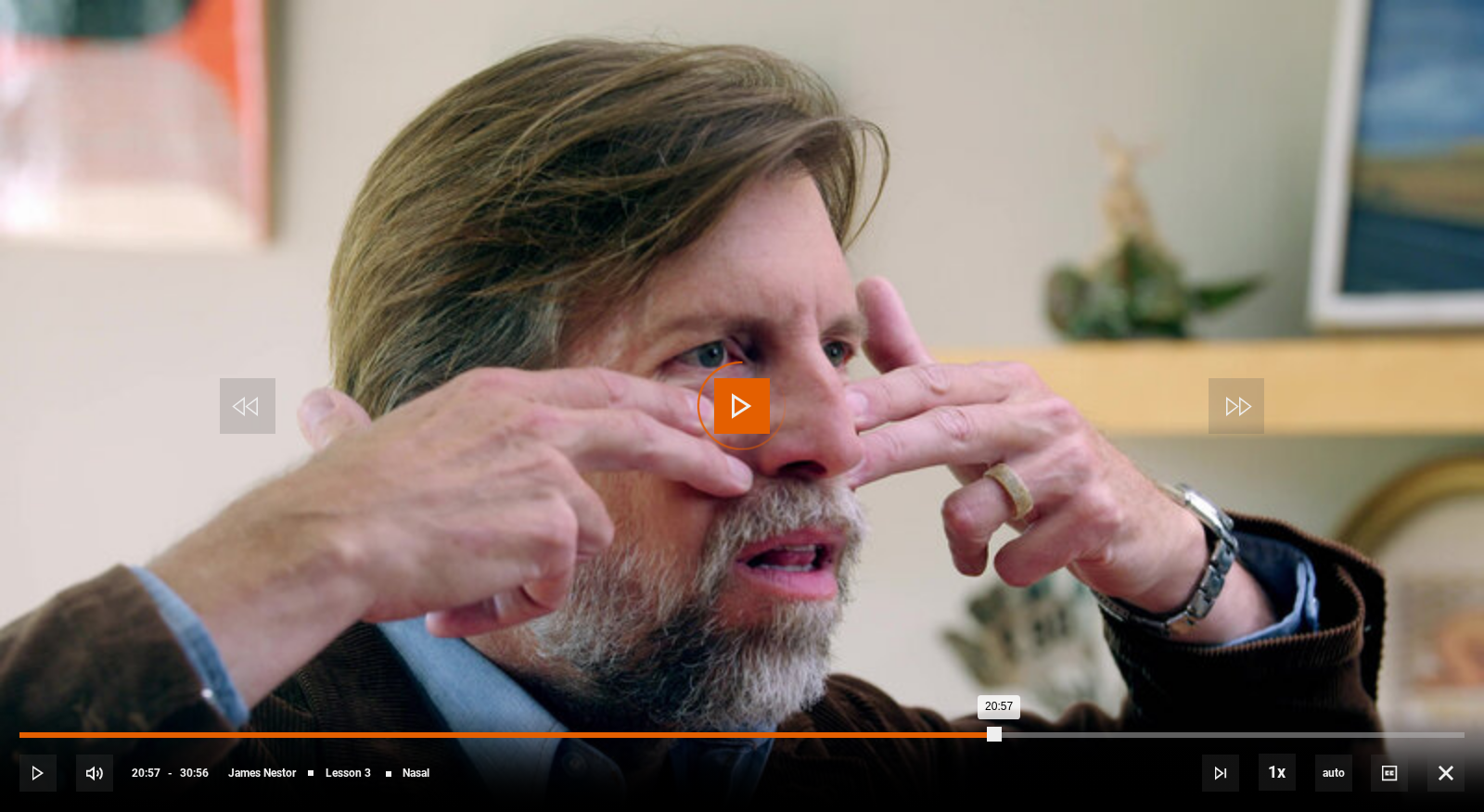 click on "20:57" at bounding box center (509, 735) 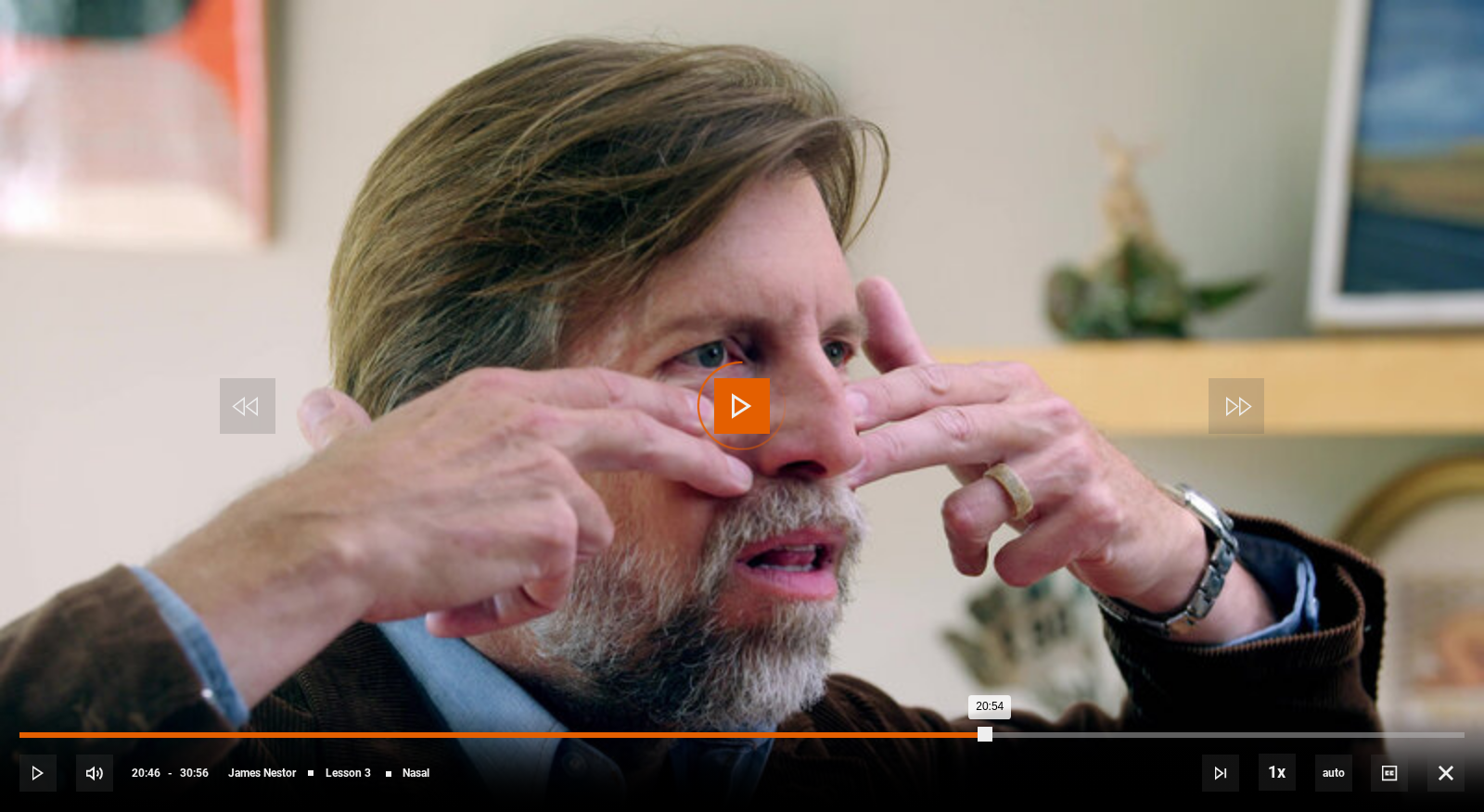 click on "Loaded :  0.00% 20:40 20:54" at bounding box center [742, 735] 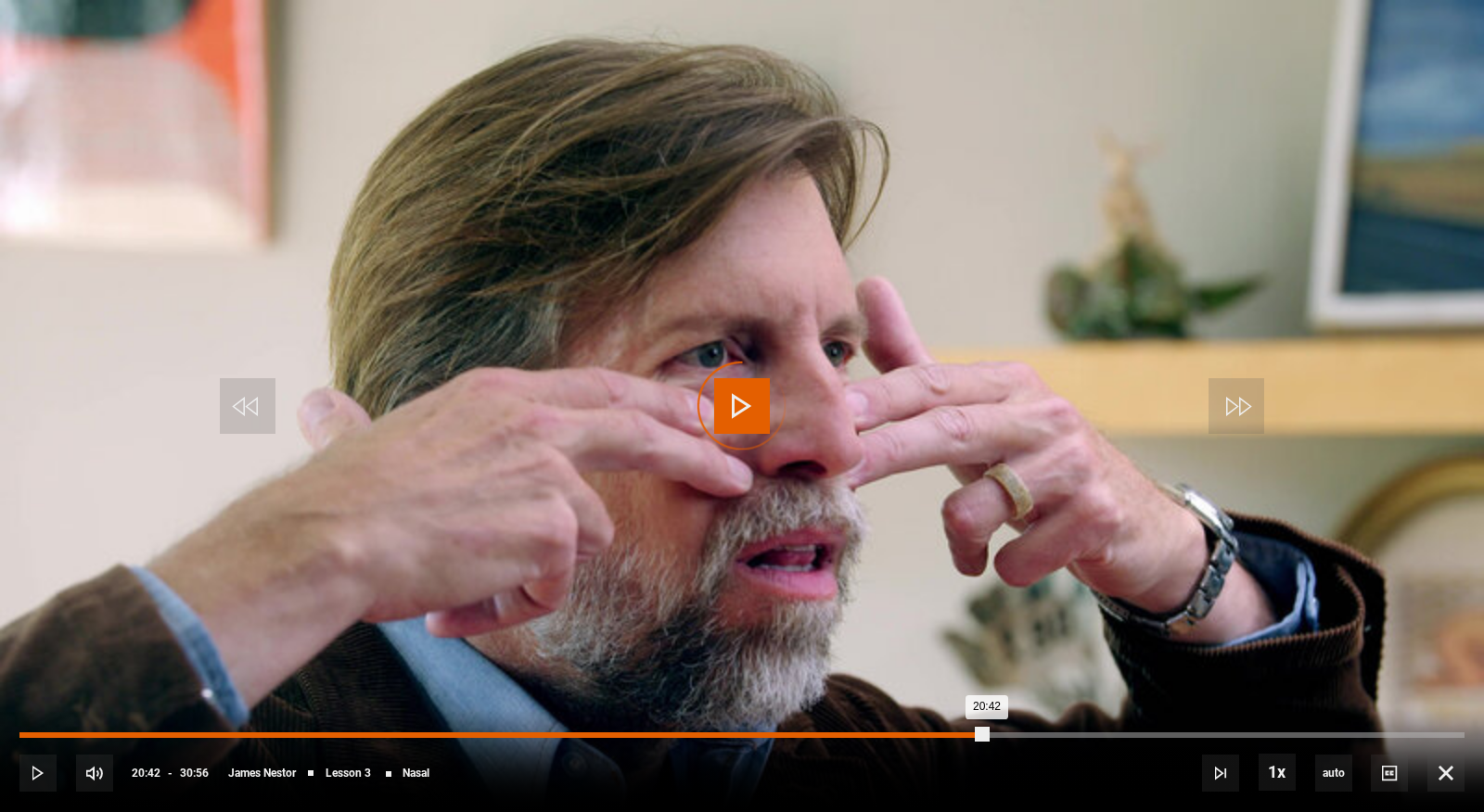 click on "Loaded :  66.00% 20:23 20:42" at bounding box center [742, 735] 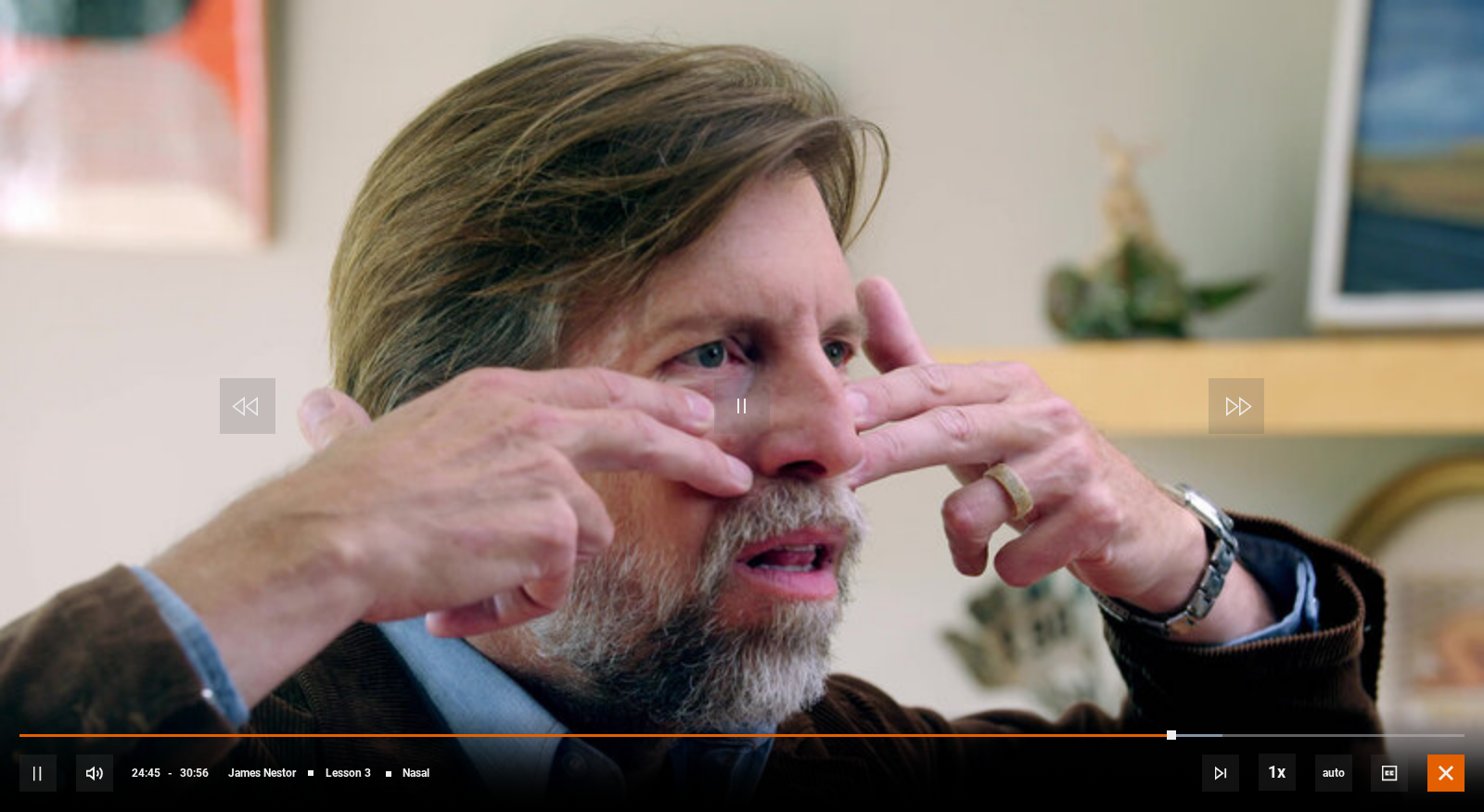 click at bounding box center (1446, 773) 